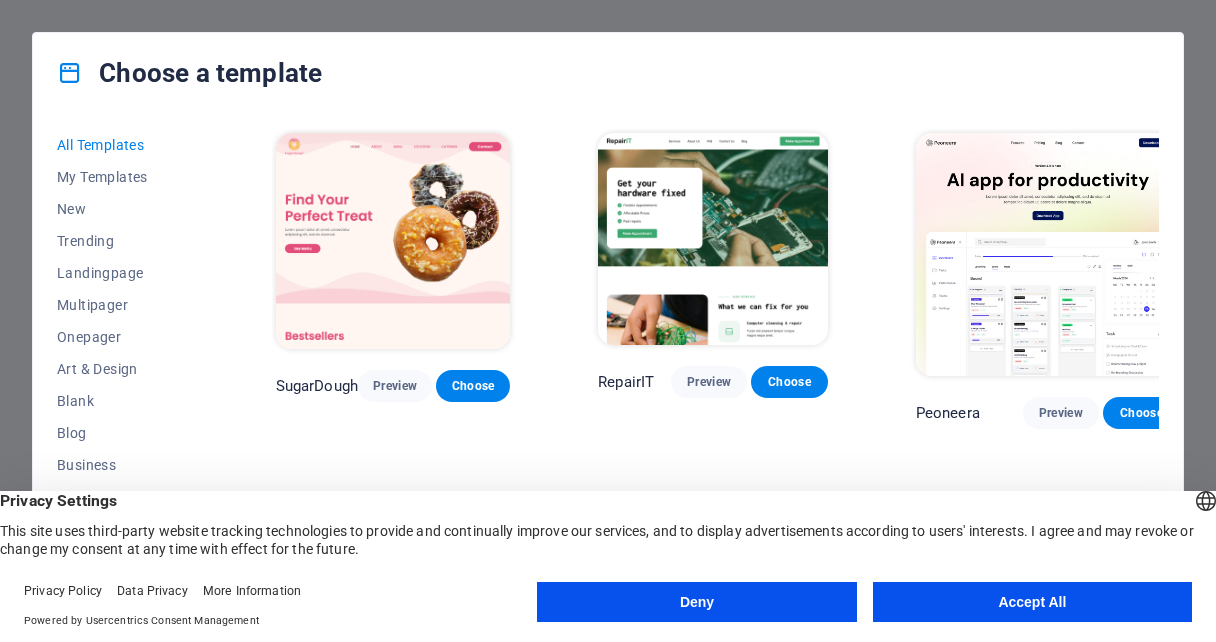 scroll, scrollTop: 0, scrollLeft: 0, axis: both 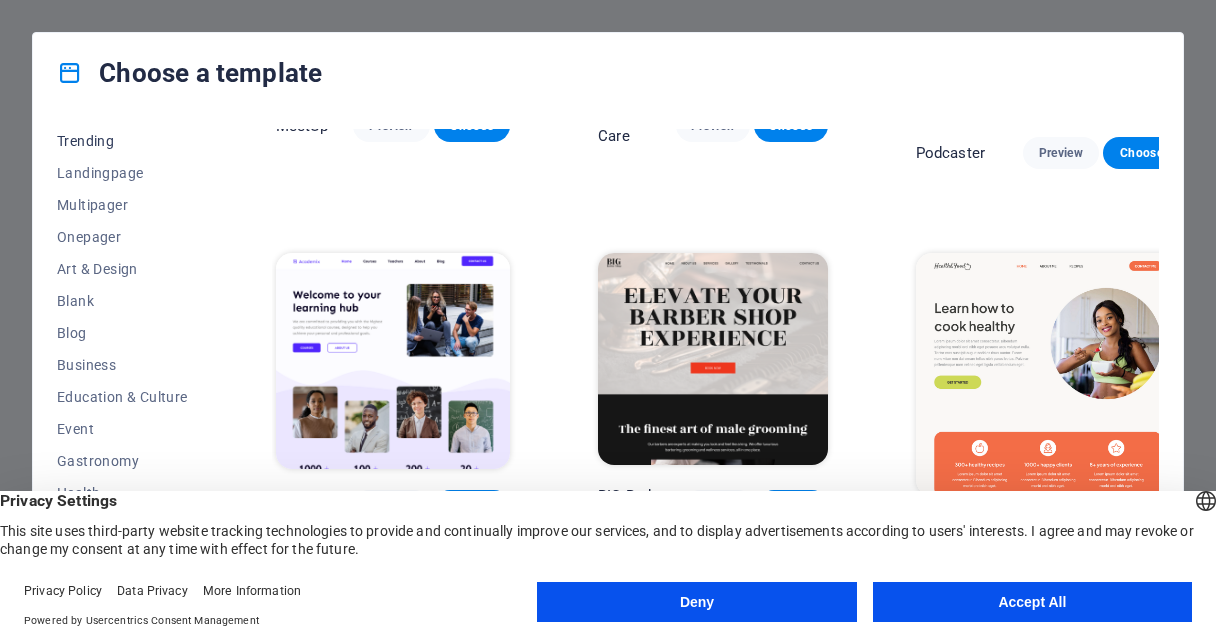click on "Trending" at bounding box center [122, 141] 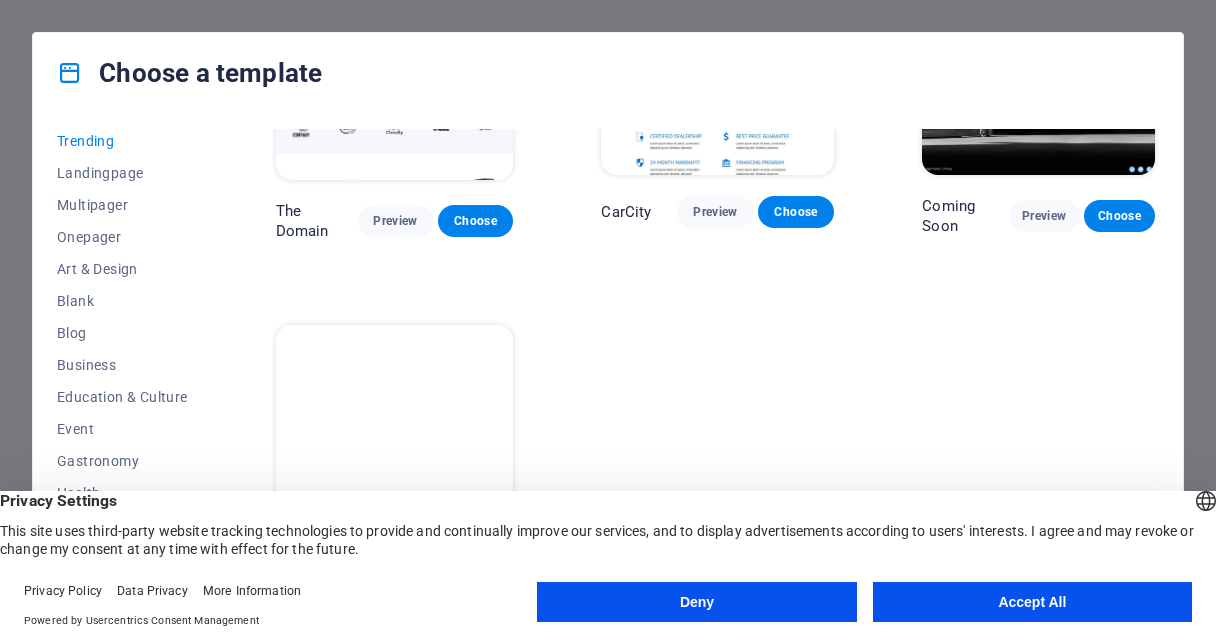 scroll, scrollTop: 1610, scrollLeft: 0, axis: vertical 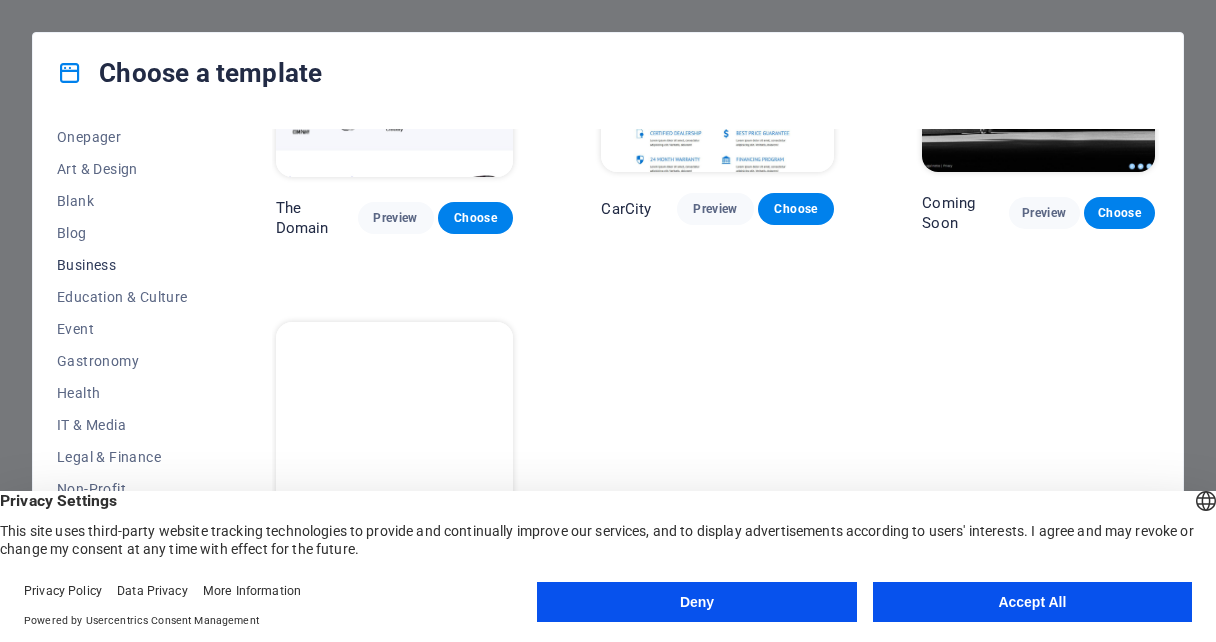 click on "Business" at bounding box center [122, 265] 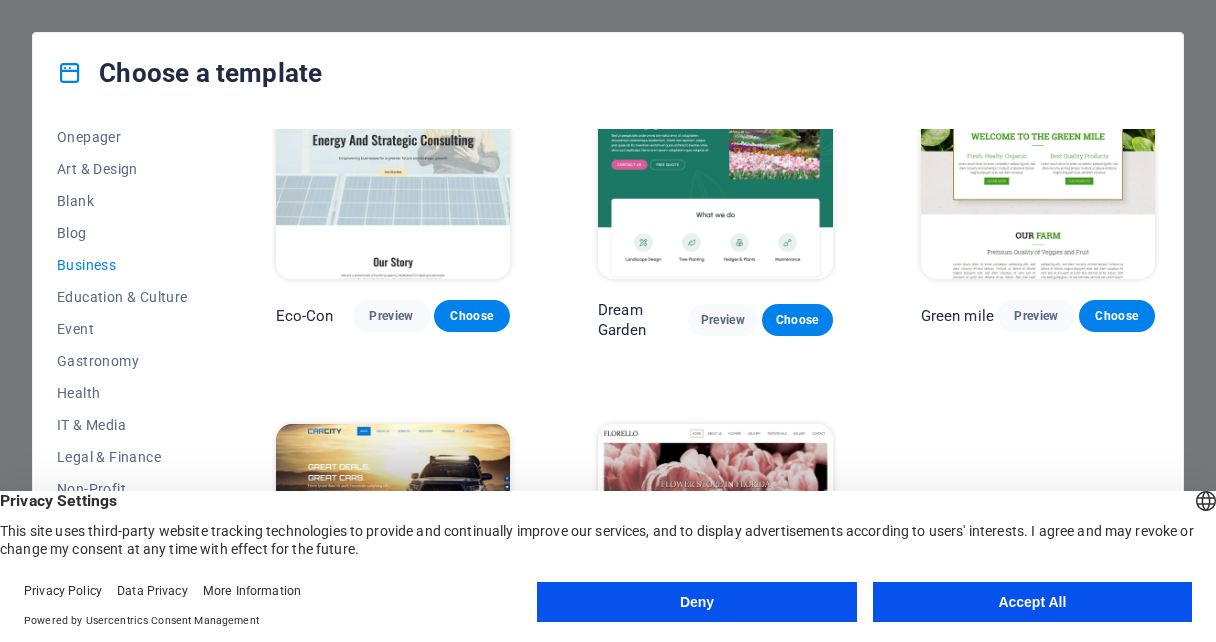 scroll, scrollTop: 172, scrollLeft: 0, axis: vertical 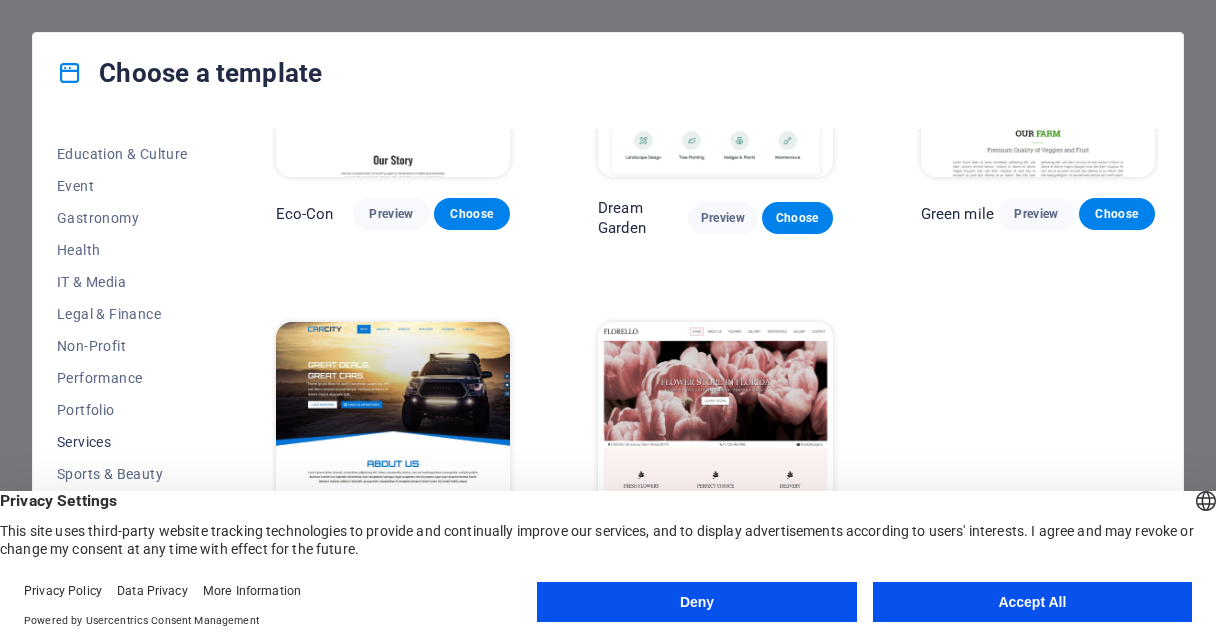 click on "Services" at bounding box center (122, 442) 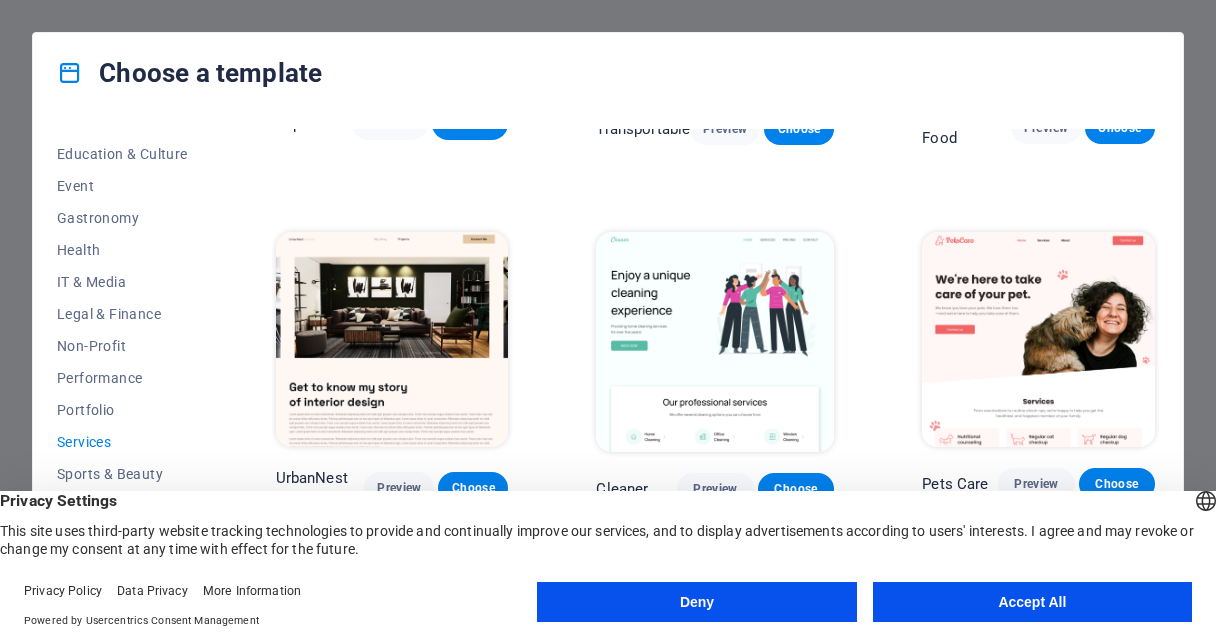 scroll, scrollTop: 0, scrollLeft: 0, axis: both 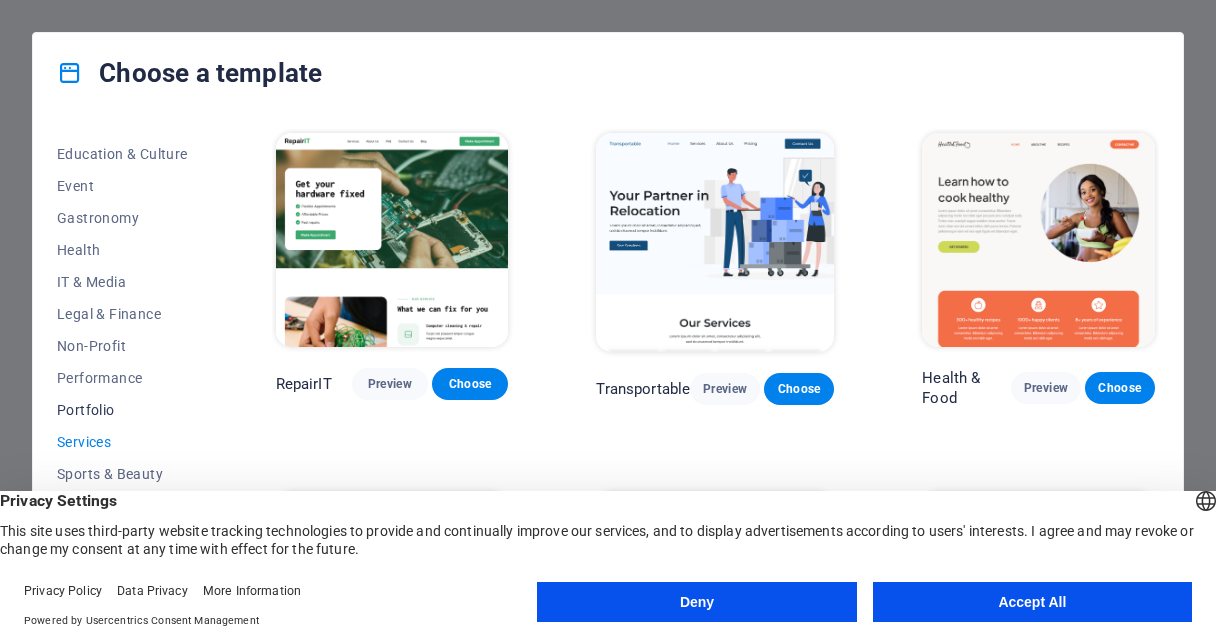 click on "Portfolio" at bounding box center (122, 410) 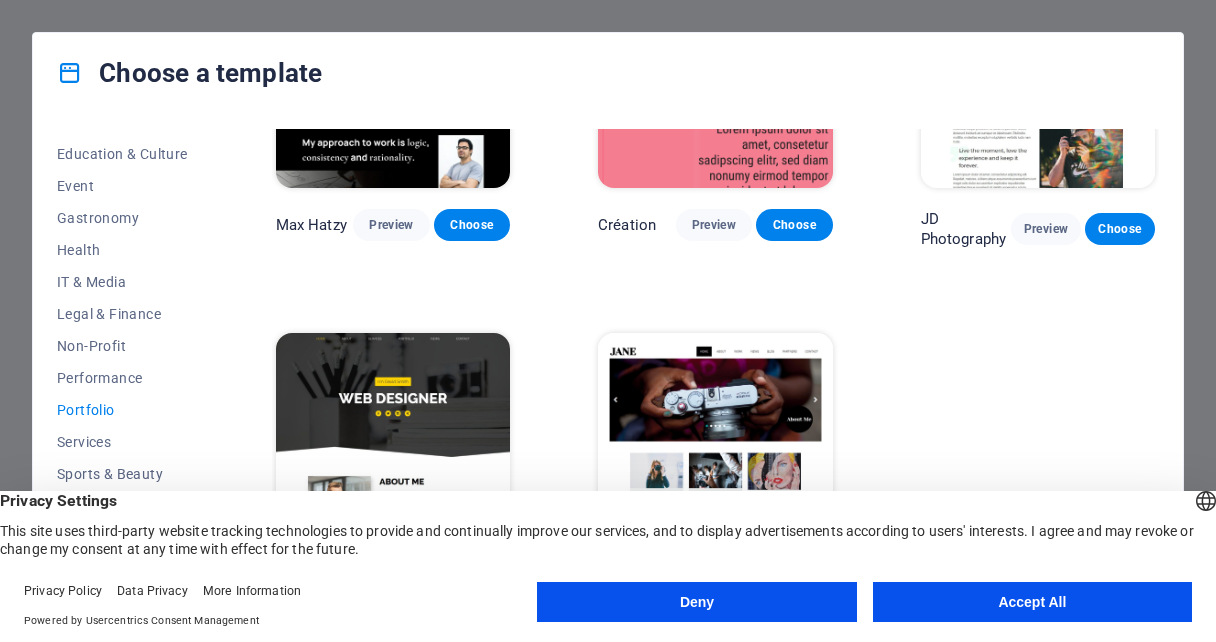 scroll, scrollTop: 531, scrollLeft: 0, axis: vertical 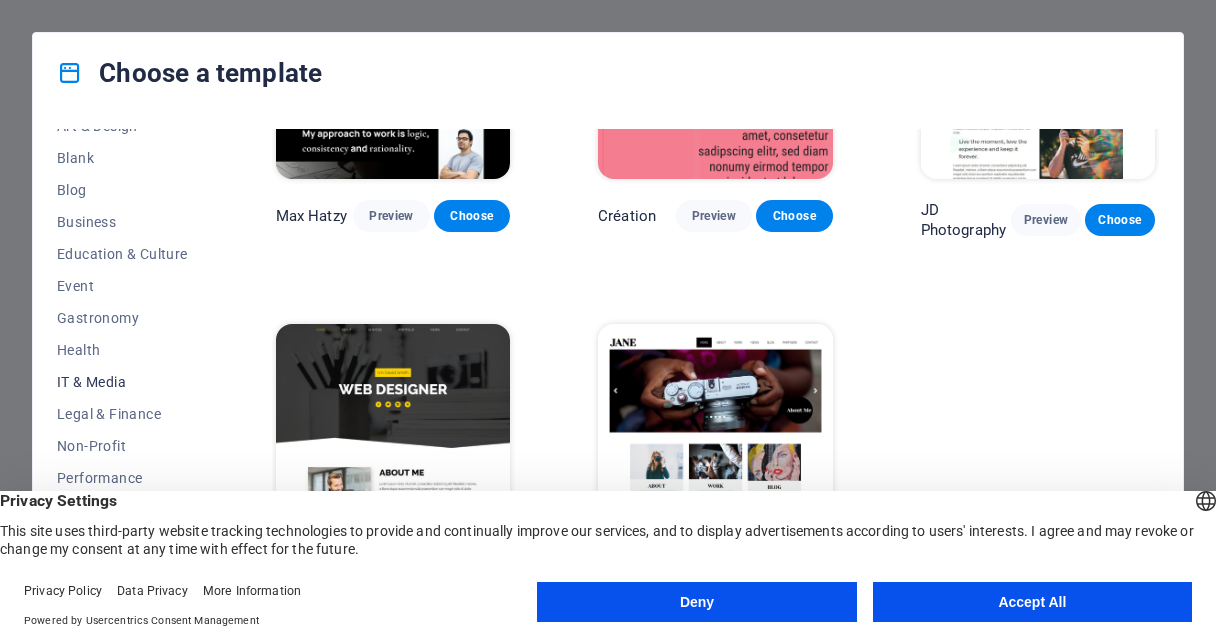 click on "IT & Media" at bounding box center (122, 382) 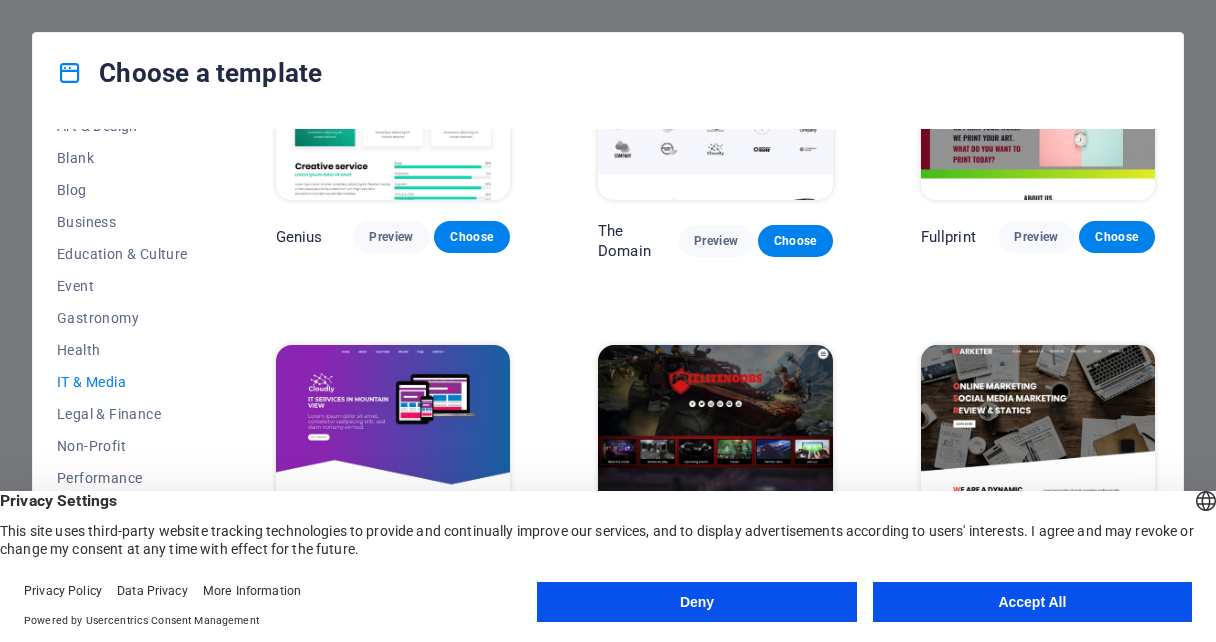 scroll, scrollTop: 889, scrollLeft: 0, axis: vertical 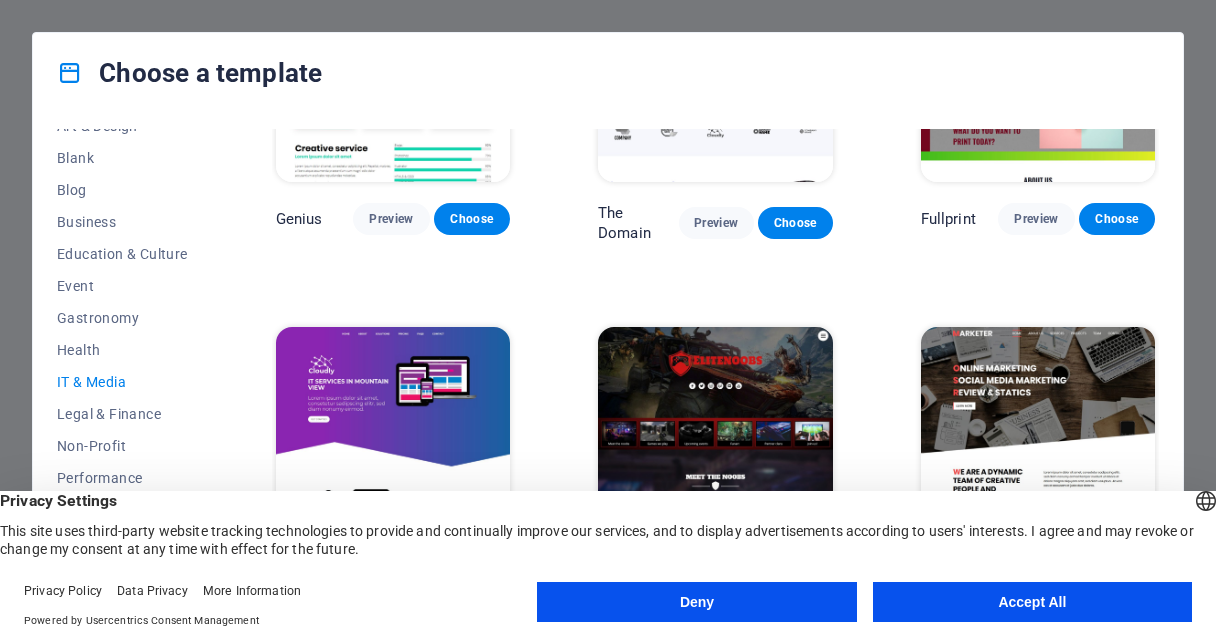 click on "RepairIT Preview Choose Peoneera Preview Choose MakeIt Agency Preview Choose Gadgets Preview Choose TechUp Preview Choose Data Systems Preview Choose Genius Preview Choose The Domain Preview Choose Fullprint Preview Choose Cloudly Preview Choose Elitenoobs Preview Choose Marketer Preview Choose" at bounding box center [715, -82] 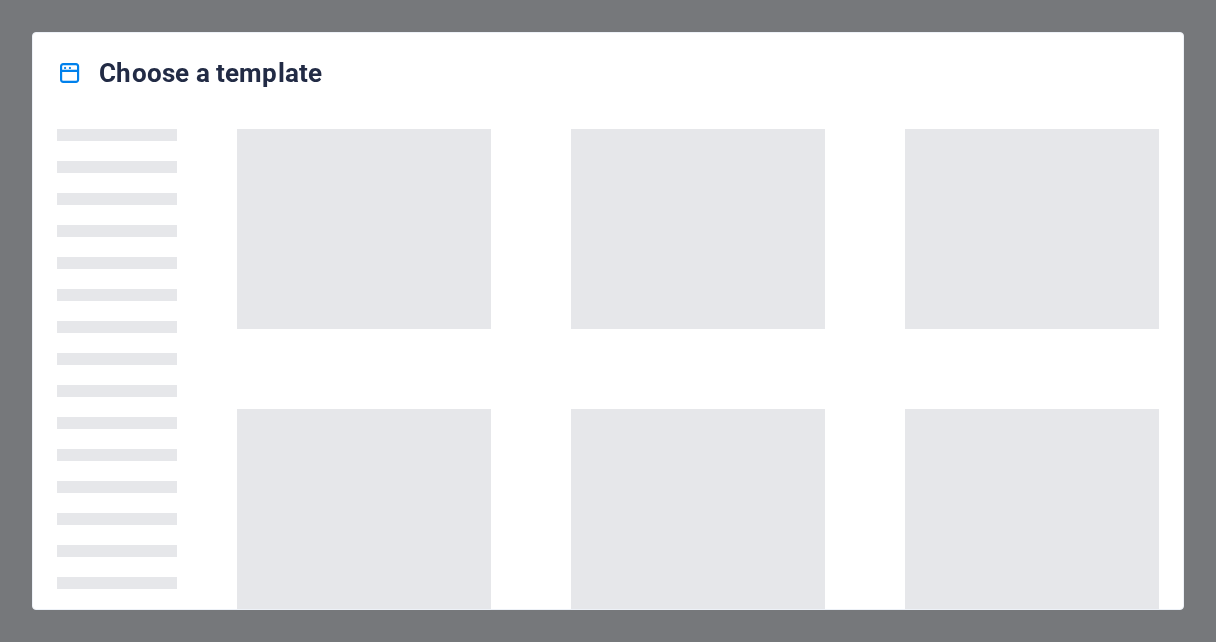 scroll, scrollTop: 0, scrollLeft: 0, axis: both 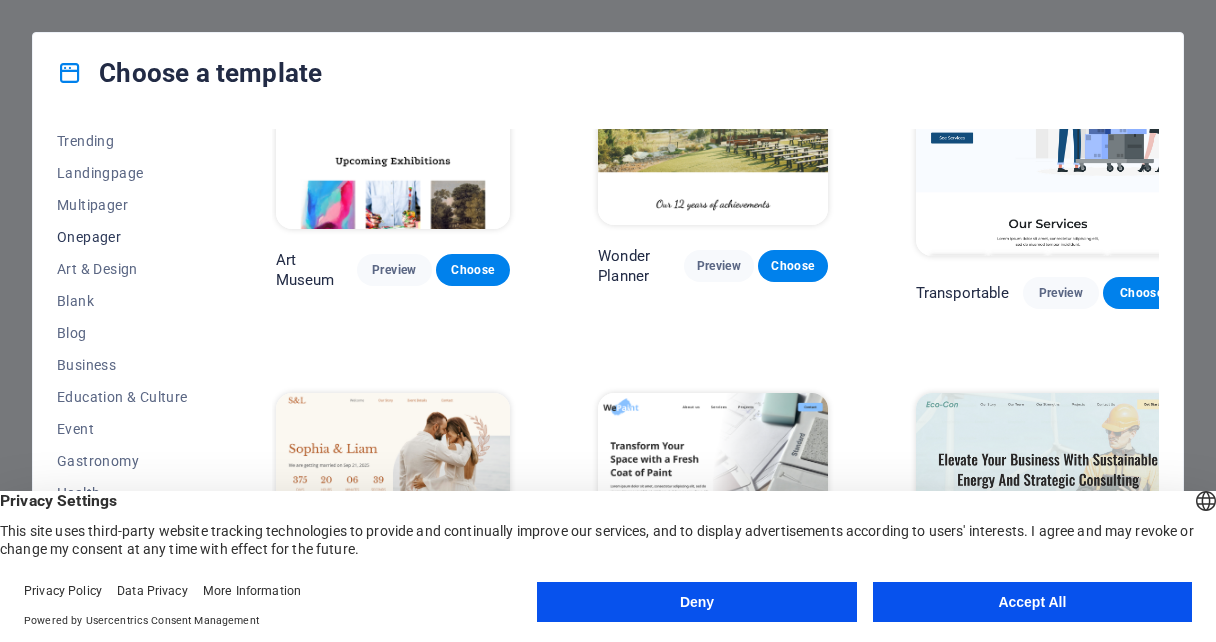 click on "Onepager" at bounding box center [122, 237] 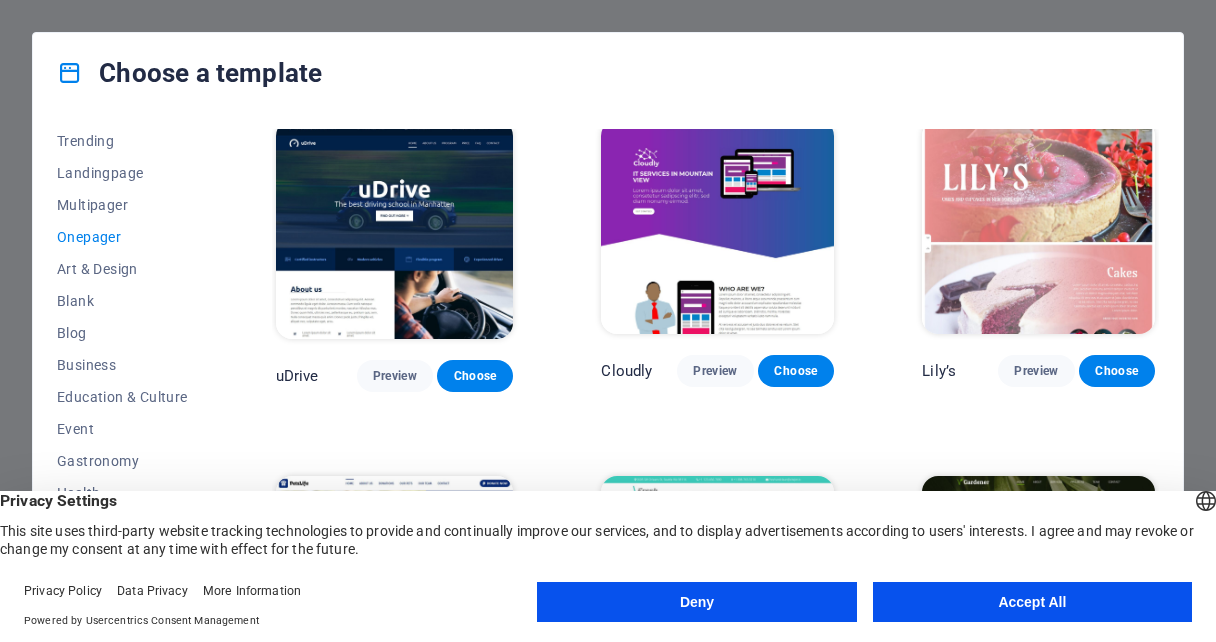 scroll, scrollTop: 5346, scrollLeft: 0, axis: vertical 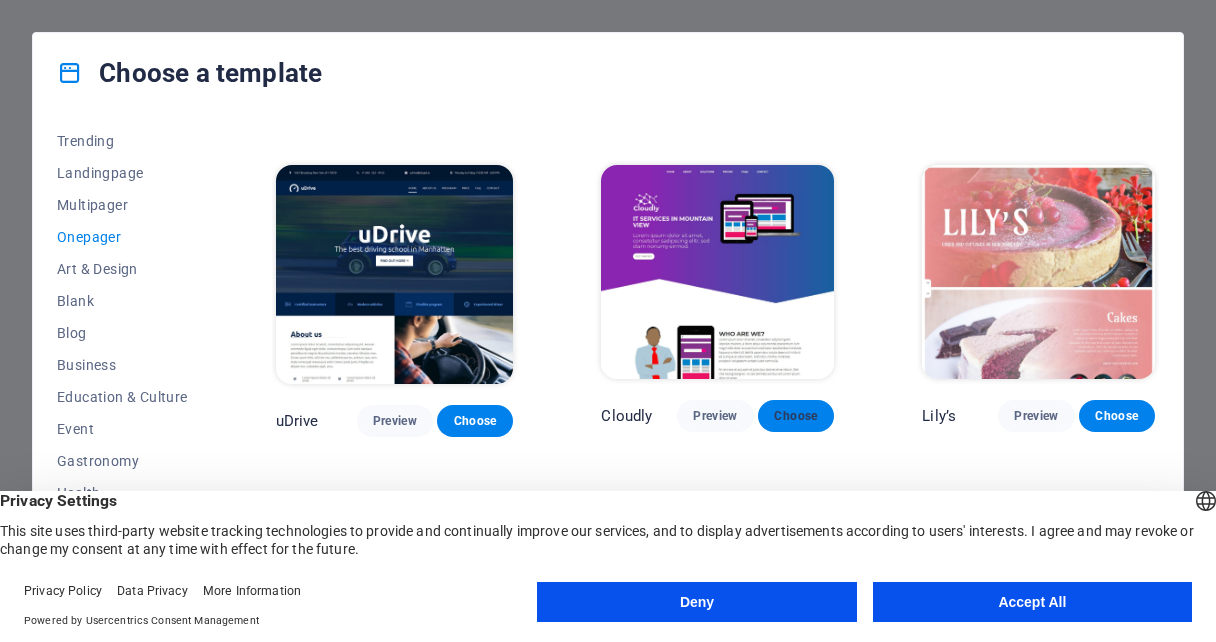 click on "Choose" at bounding box center [796, 416] 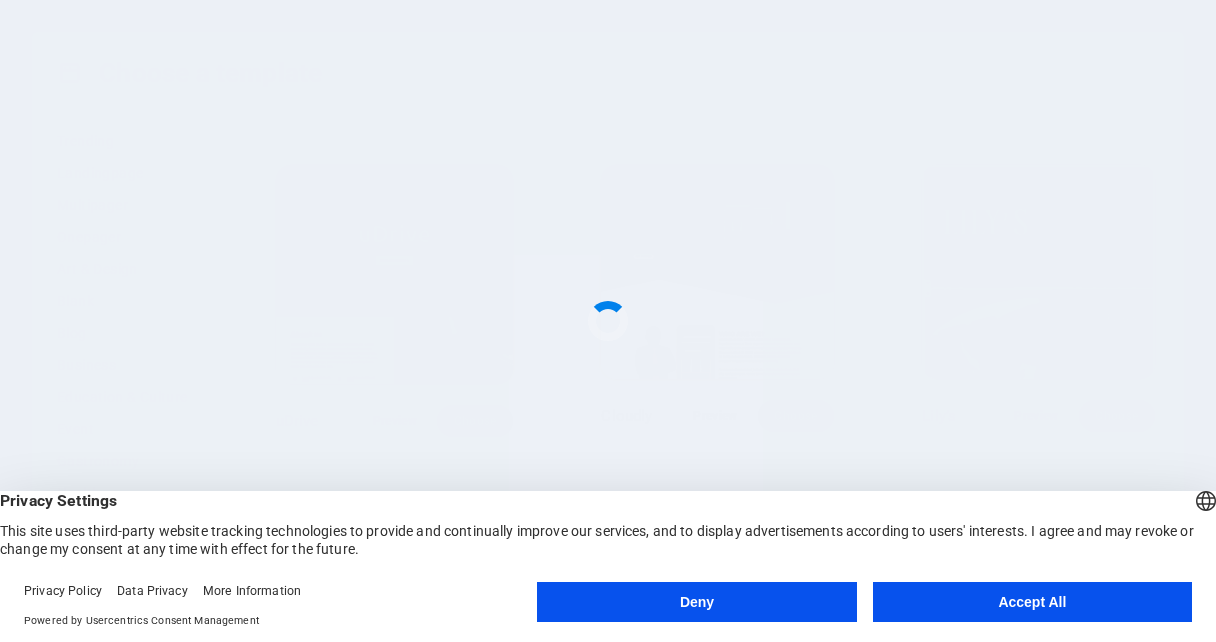 click on "Accept All" at bounding box center (1032, 602) 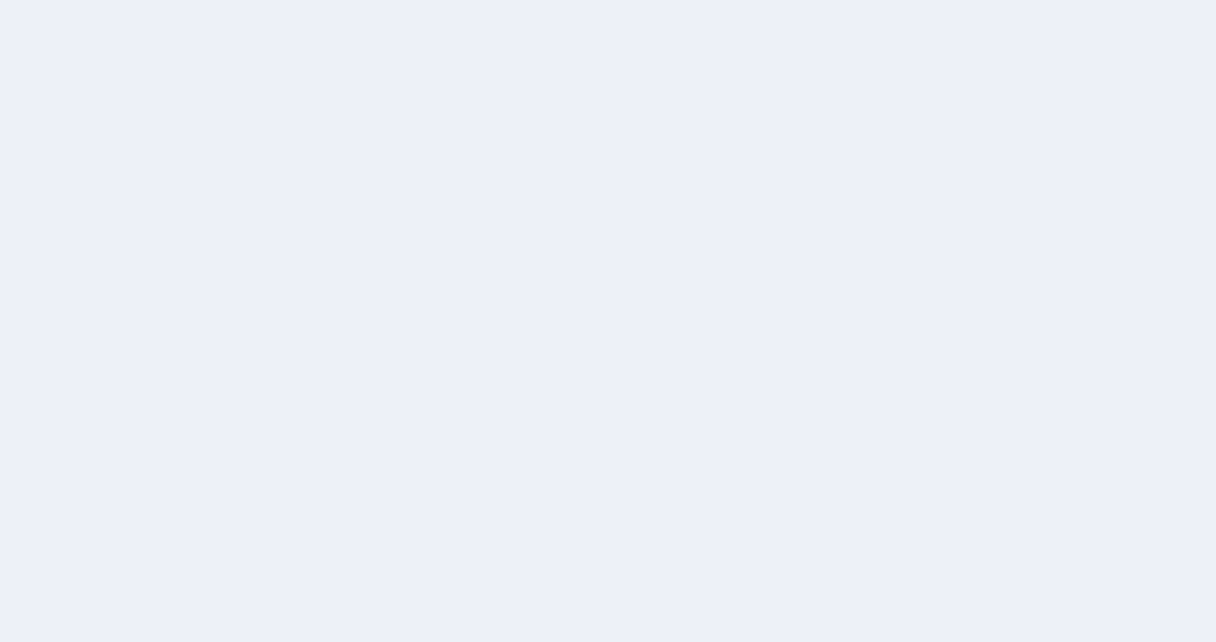 scroll, scrollTop: 0, scrollLeft: 0, axis: both 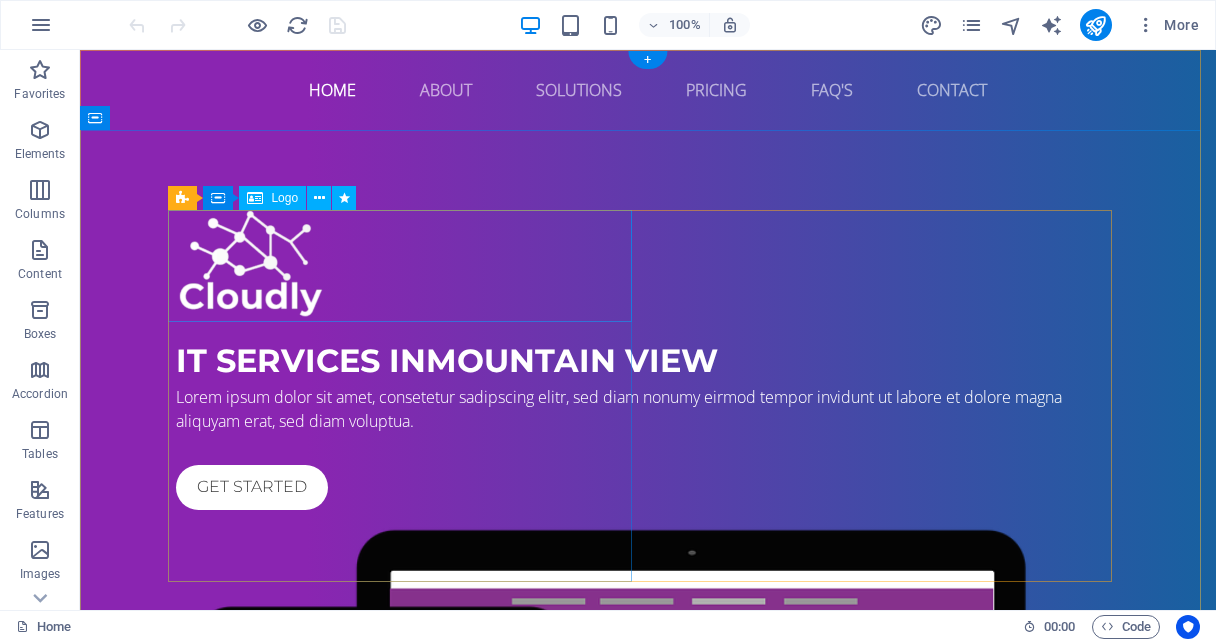click at bounding box center (648, 265) 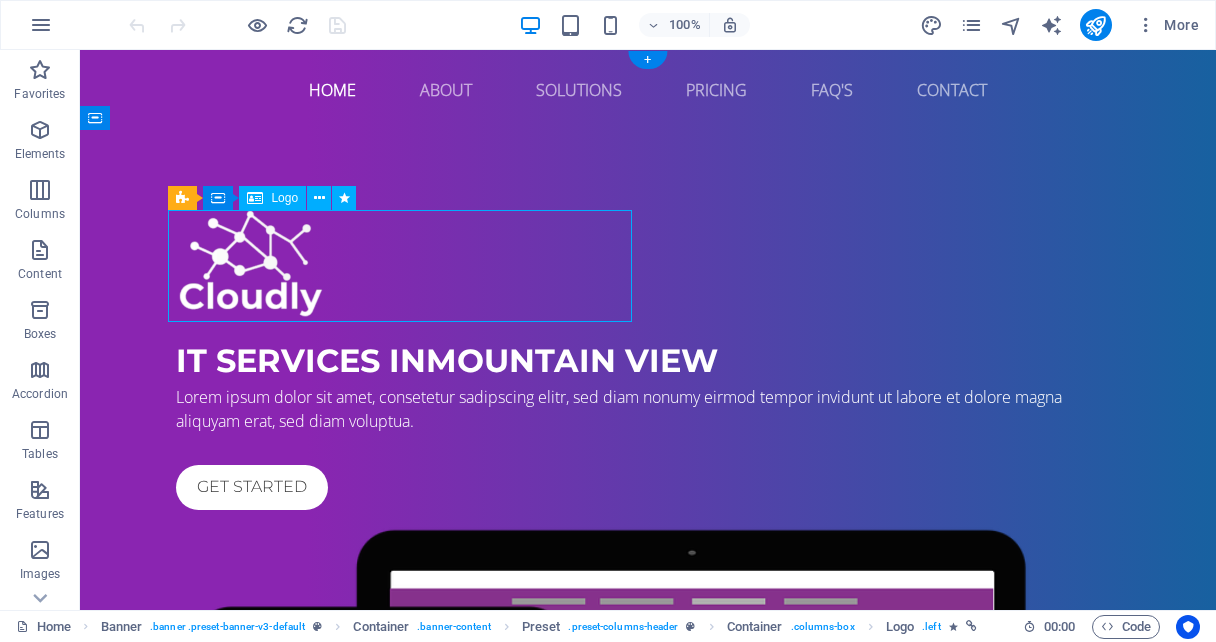 click at bounding box center [648, 265] 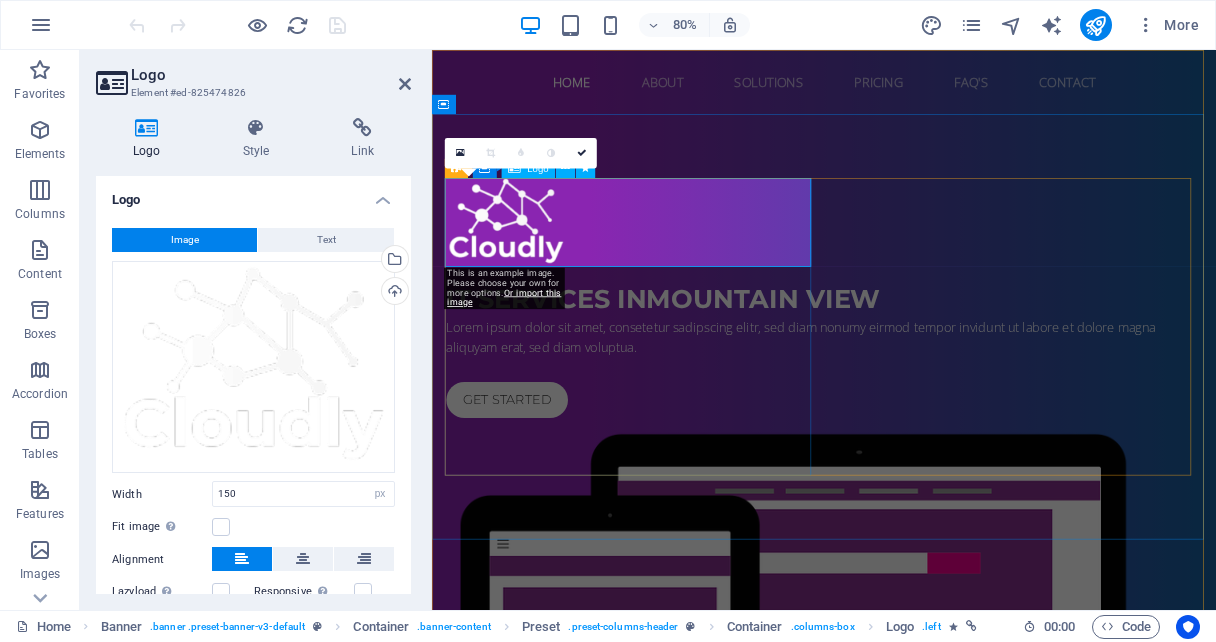 click at bounding box center [922, 265] 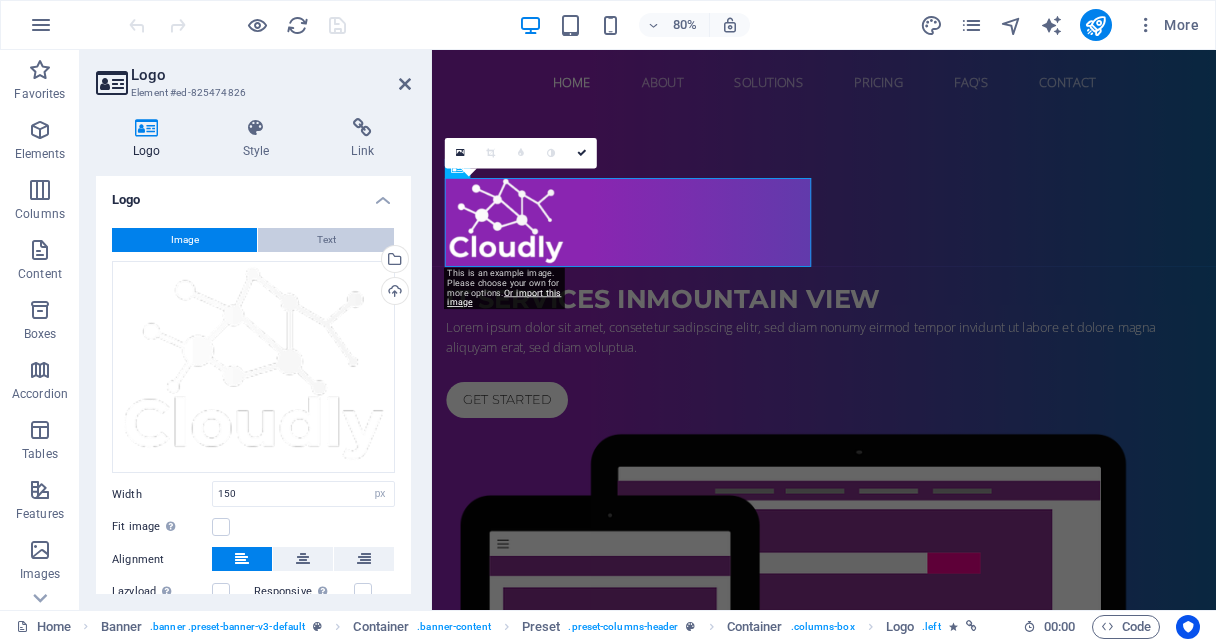 click on "Text" at bounding box center (326, 240) 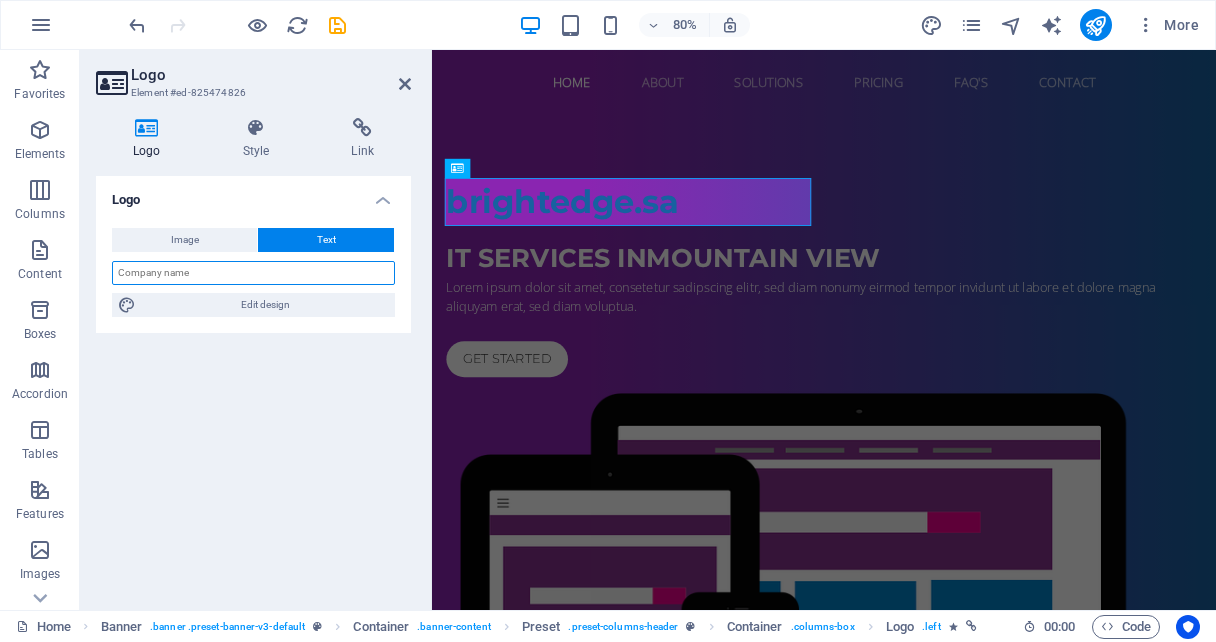 drag, startPoint x: 204, startPoint y: 271, endPoint x: 112, endPoint y: 271, distance: 92 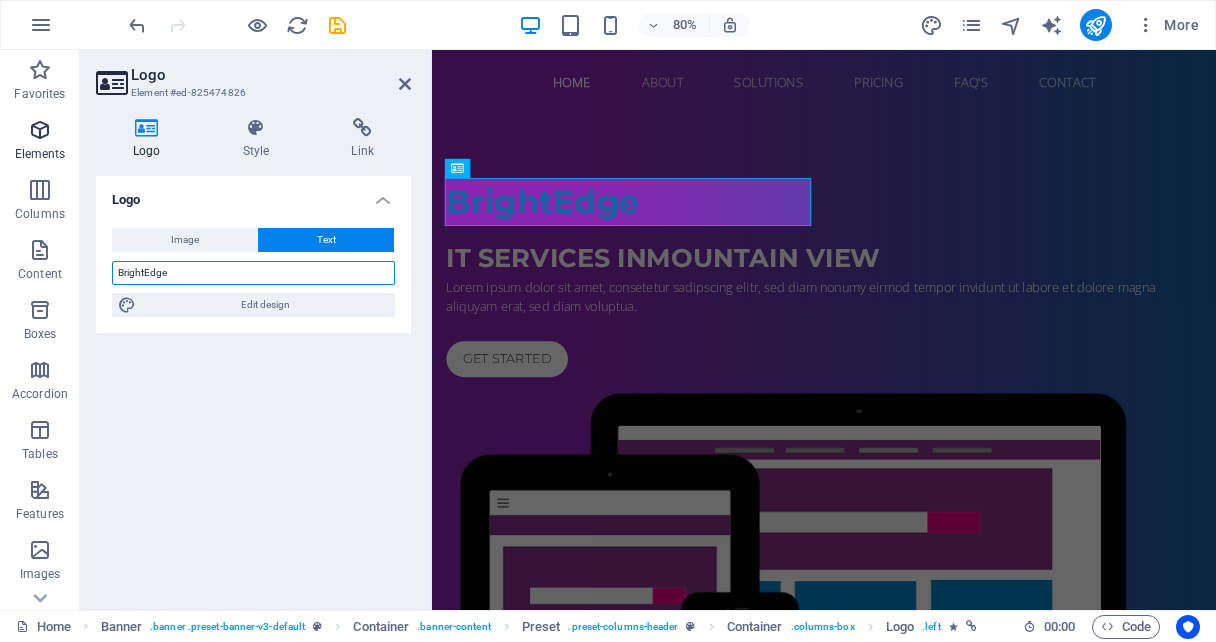 type on "BrightEdge" 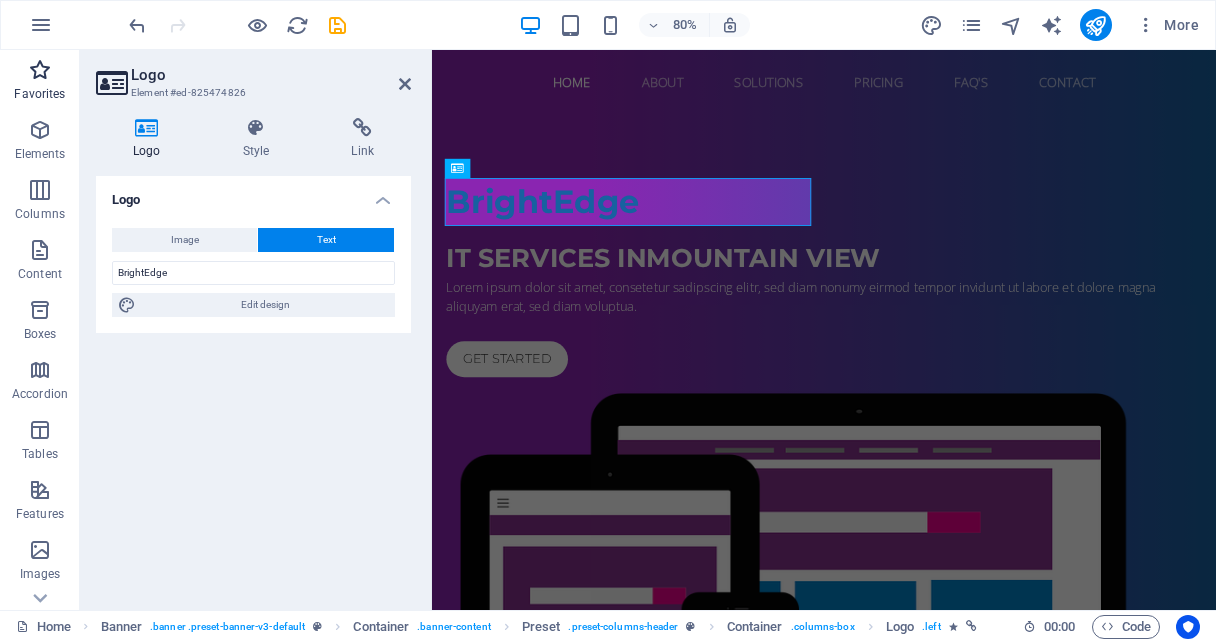 drag, startPoint x: 0, startPoint y: 127, endPoint x: 25, endPoint y: 78, distance: 55.00909 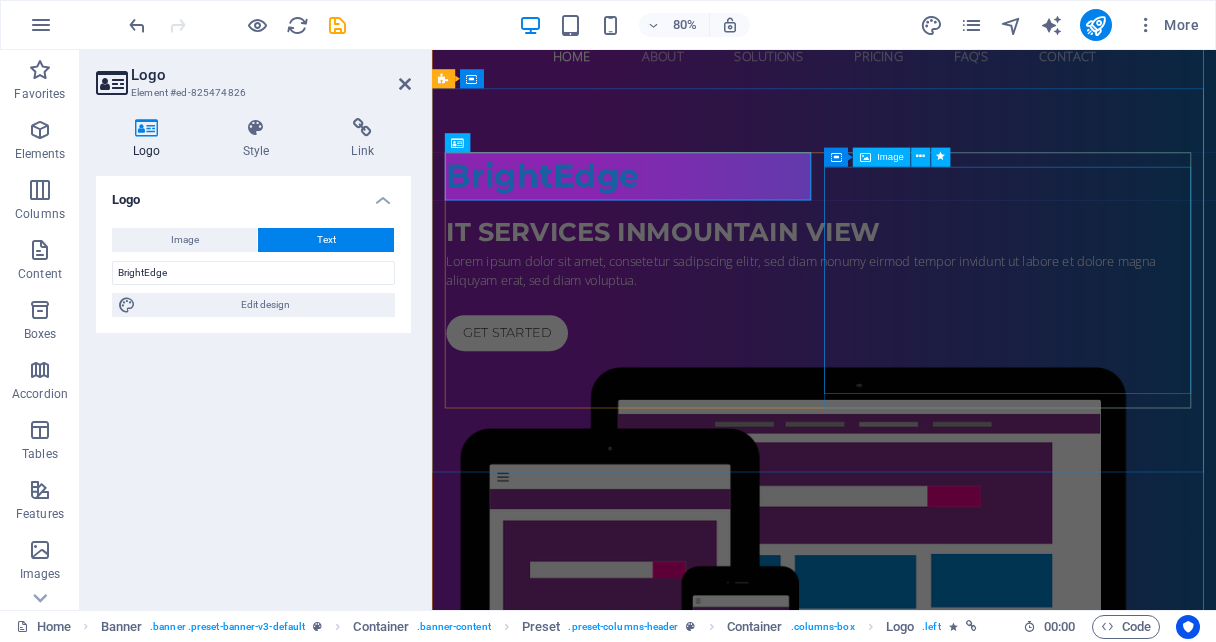 scroll, scrollTop: 0, scrollLeft: 0, axis: both 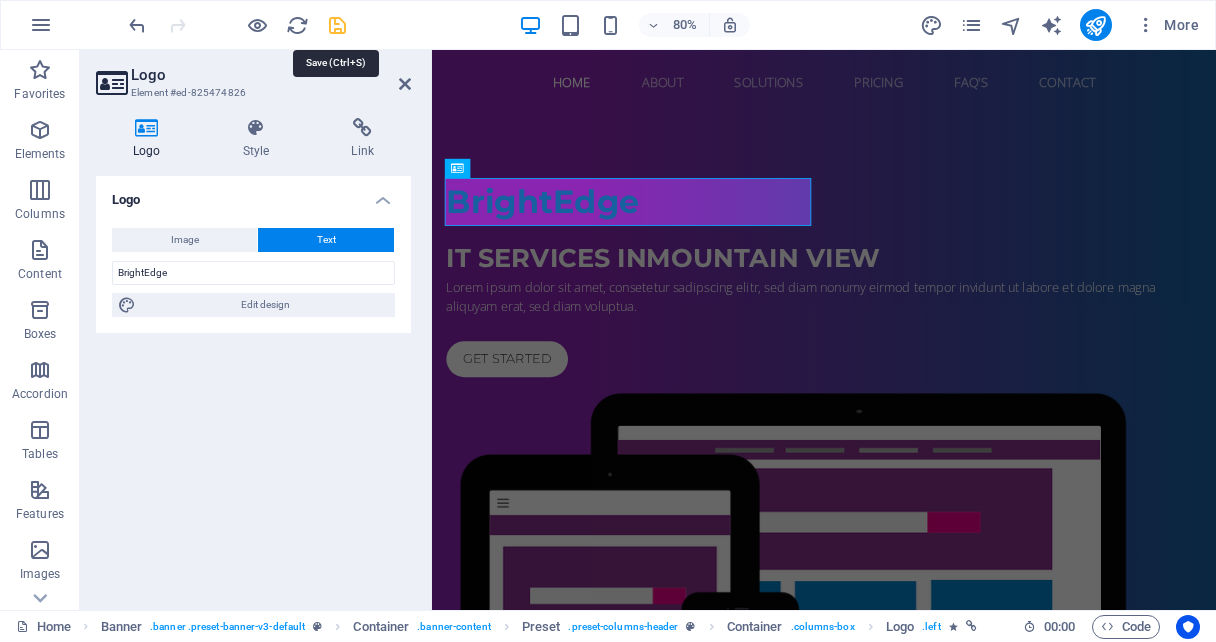 click at bounding box center (337, 25) 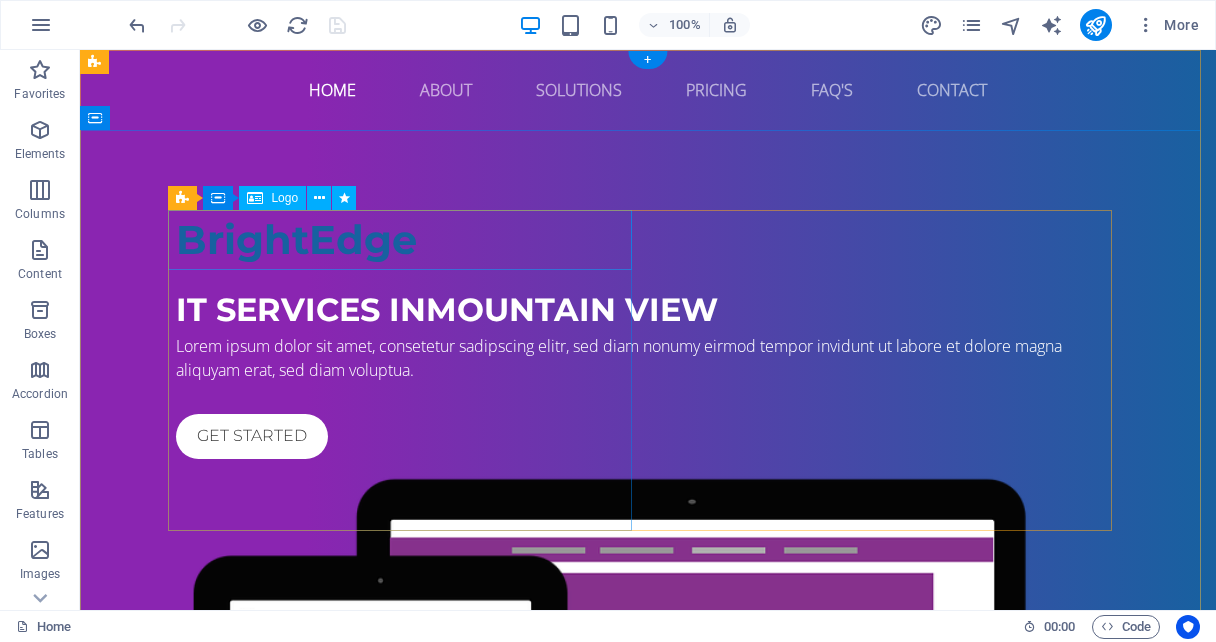 click on "BrightEdge" at bounding box center (648, 240) 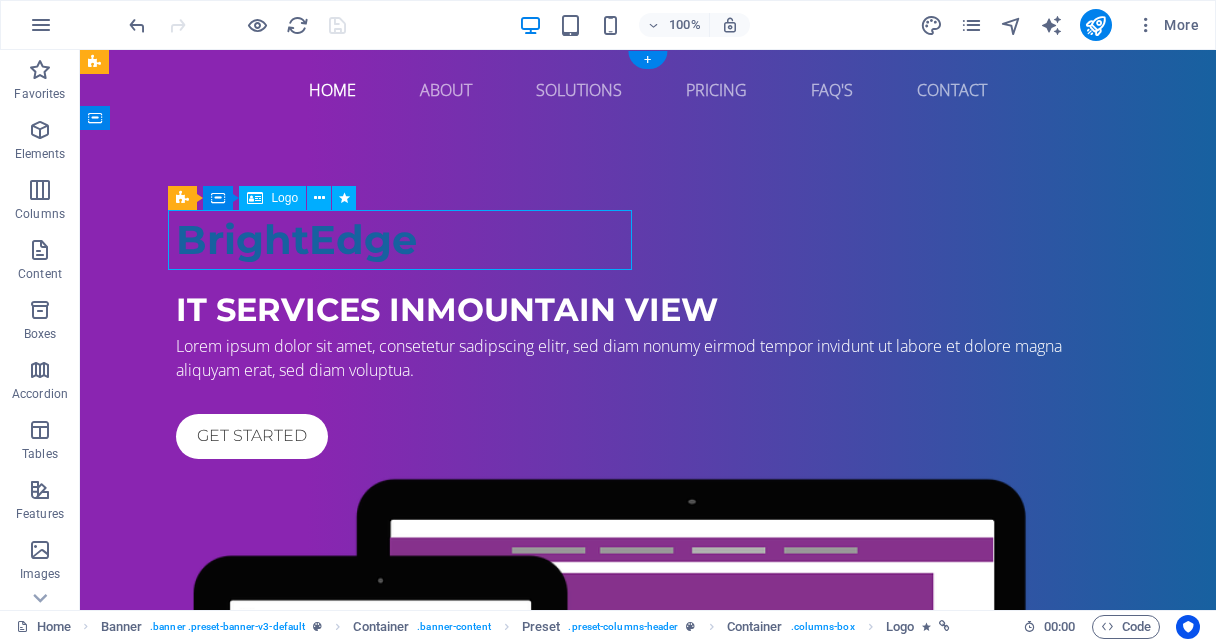 click on "BrightEdge" at bounding box center (648, 240) 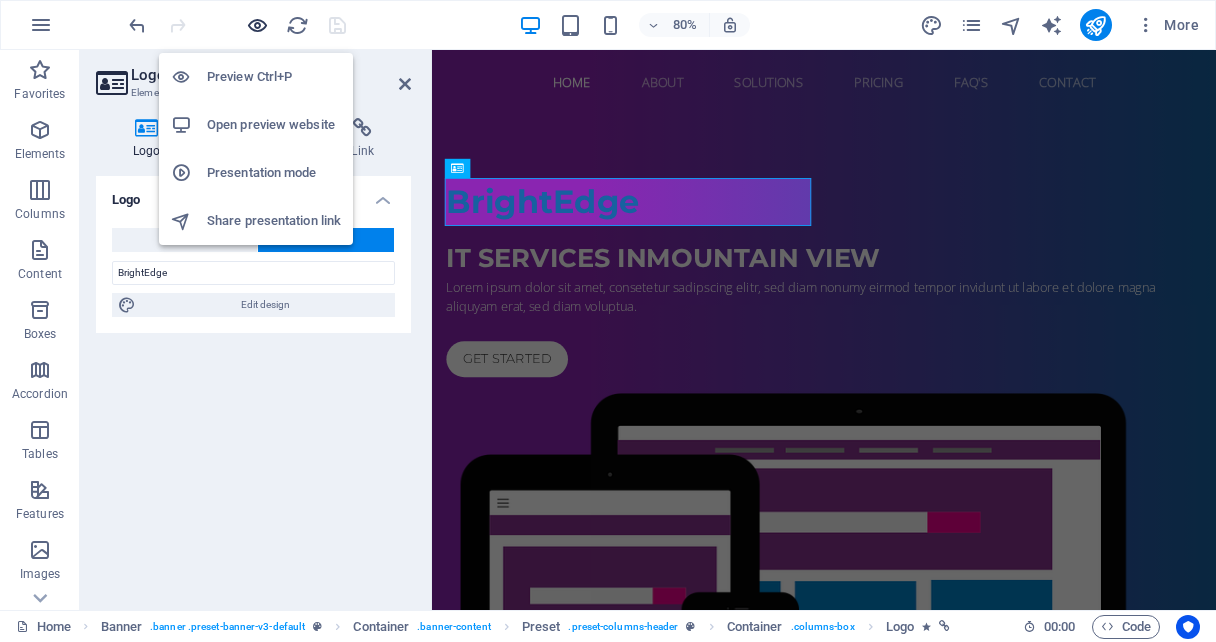 click at bounding box center (257, 25) 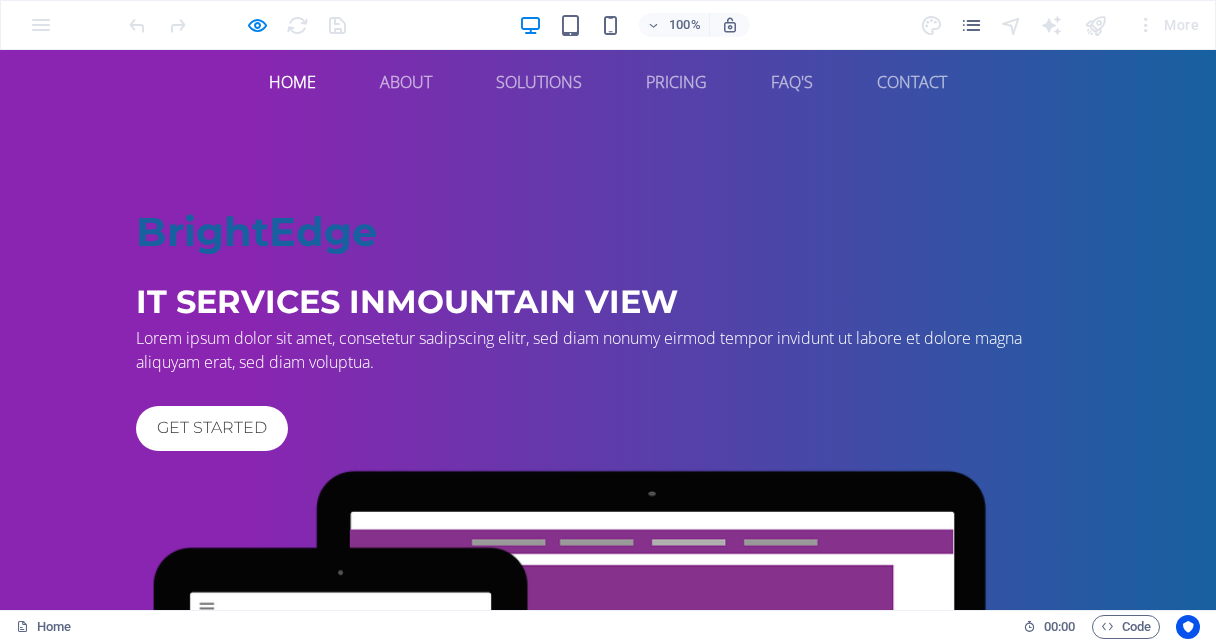 scroll, scrollTop: 0, scrollLeft: 0, axis: both 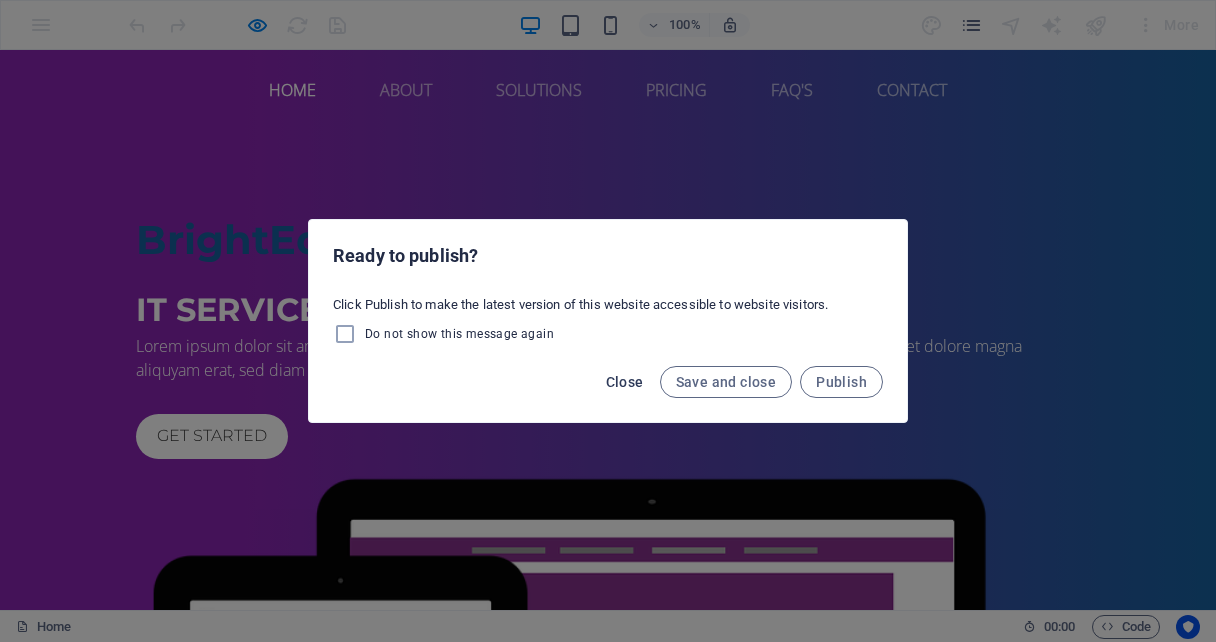 click on "Close" at bounding box center [625, 382] 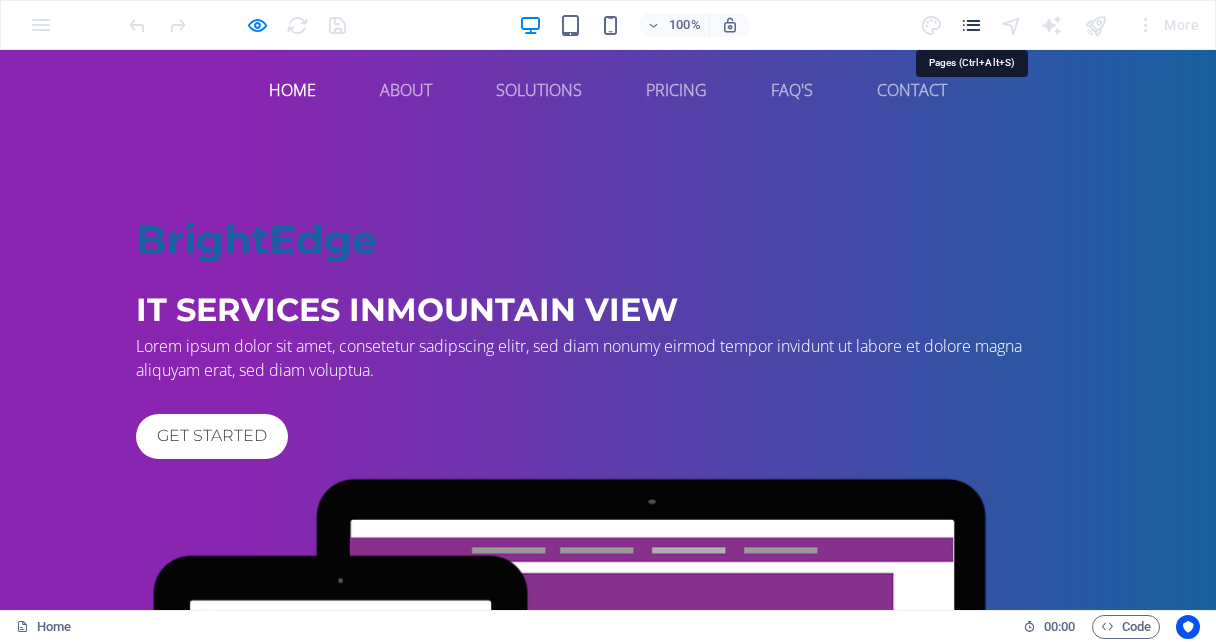 click at bounding box center (971, 25) 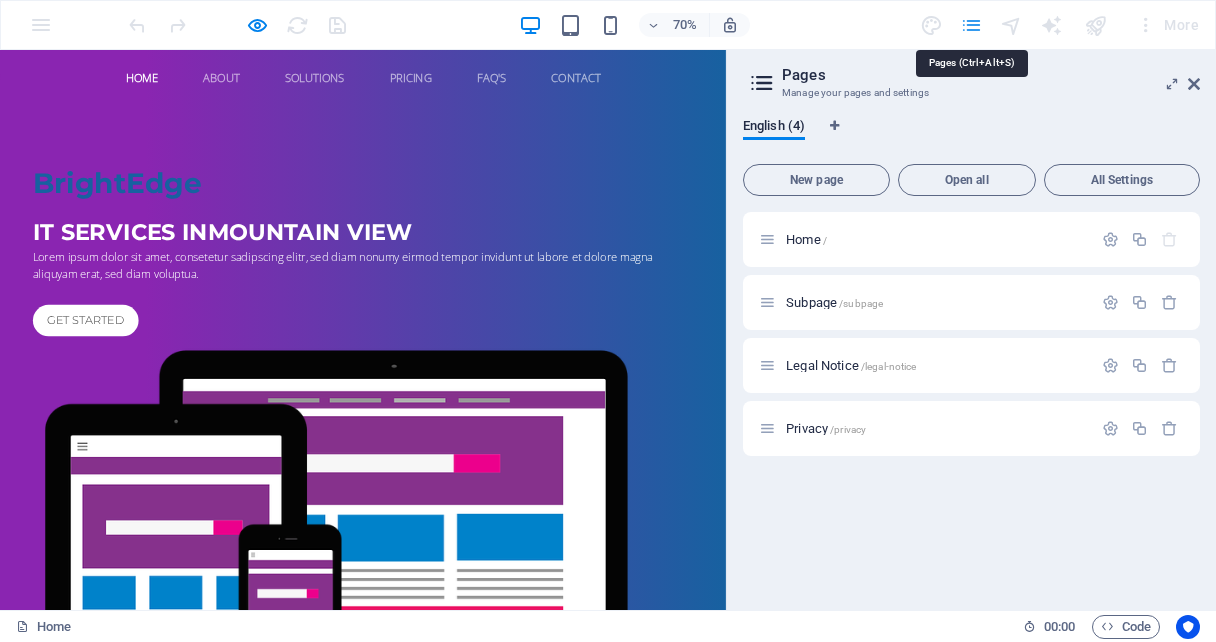 click at bounding box center (971, 25) 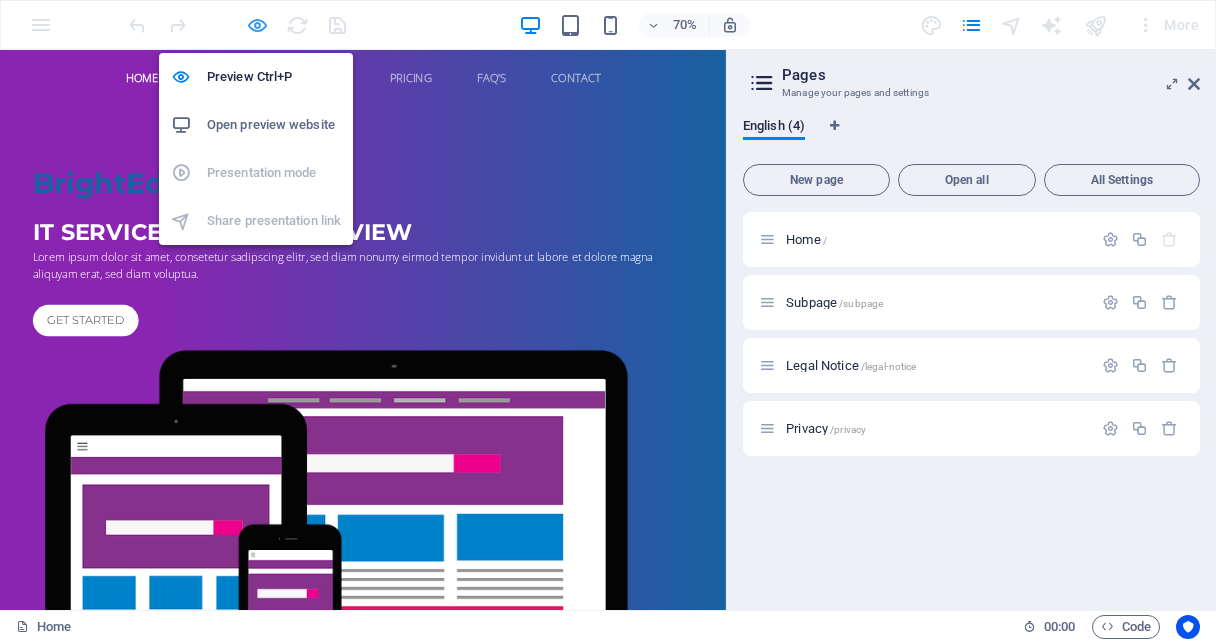 drag, startPoint x: 259, startPoint y: 20, endPoint x: 258, endPoint y: 32, distance: 12.0415945 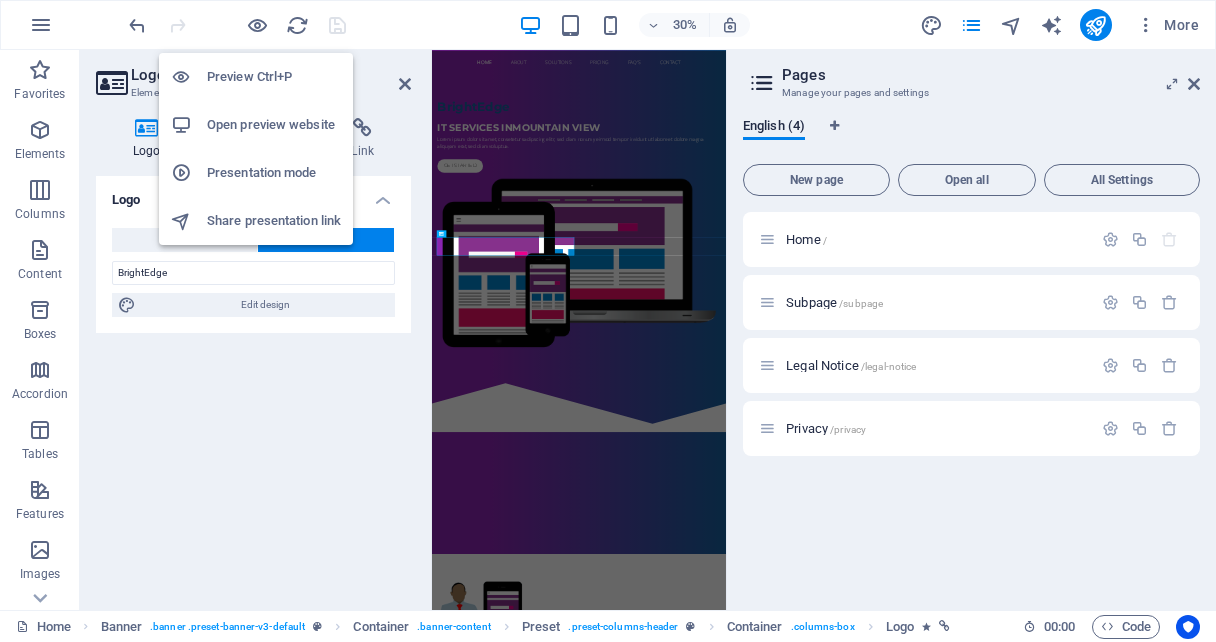 click on "Preview Ctrl+P" at bounding box center [274, 77] 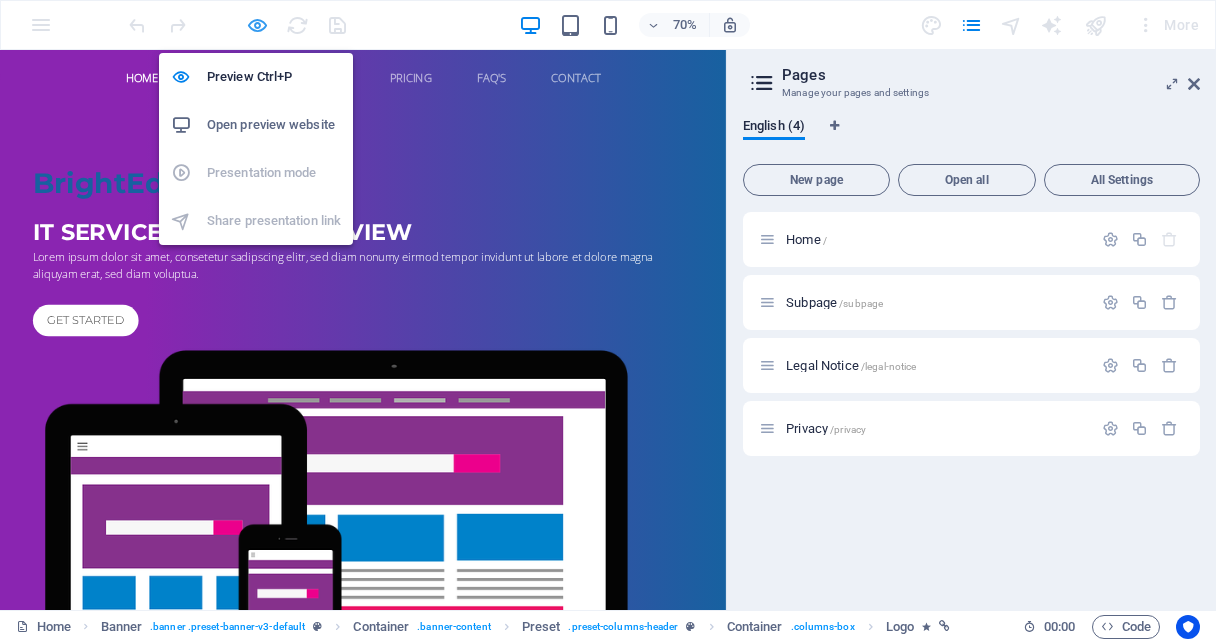 click at bounding box center [257, 25] 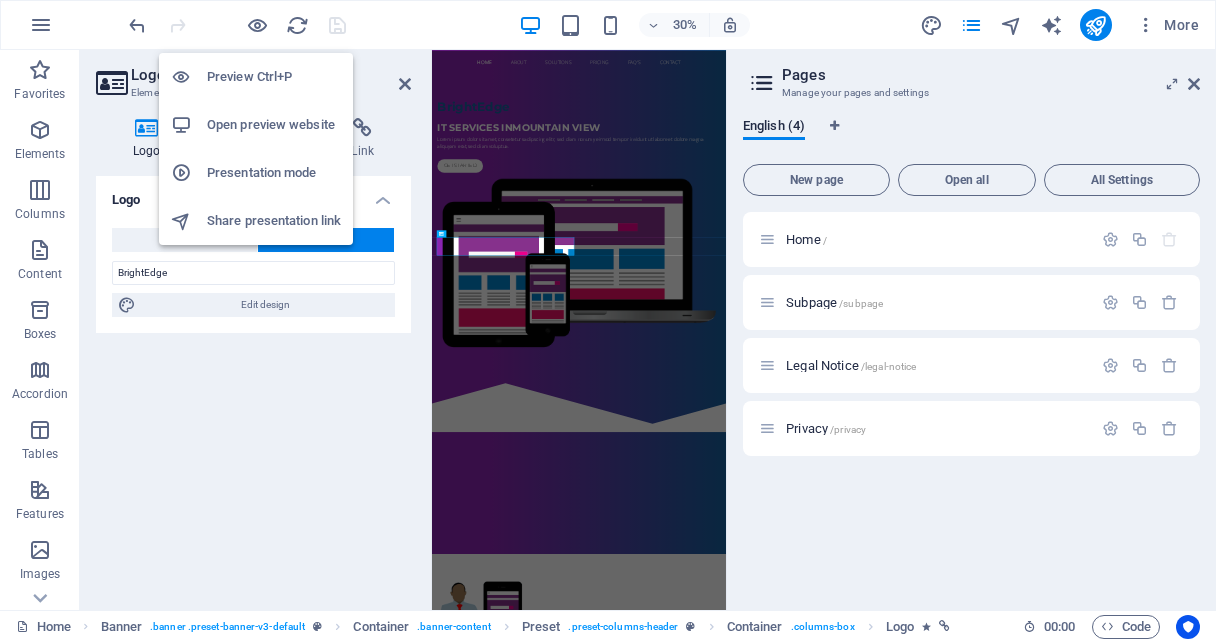 click on "Open preview website" at bounding box center [274, 125] 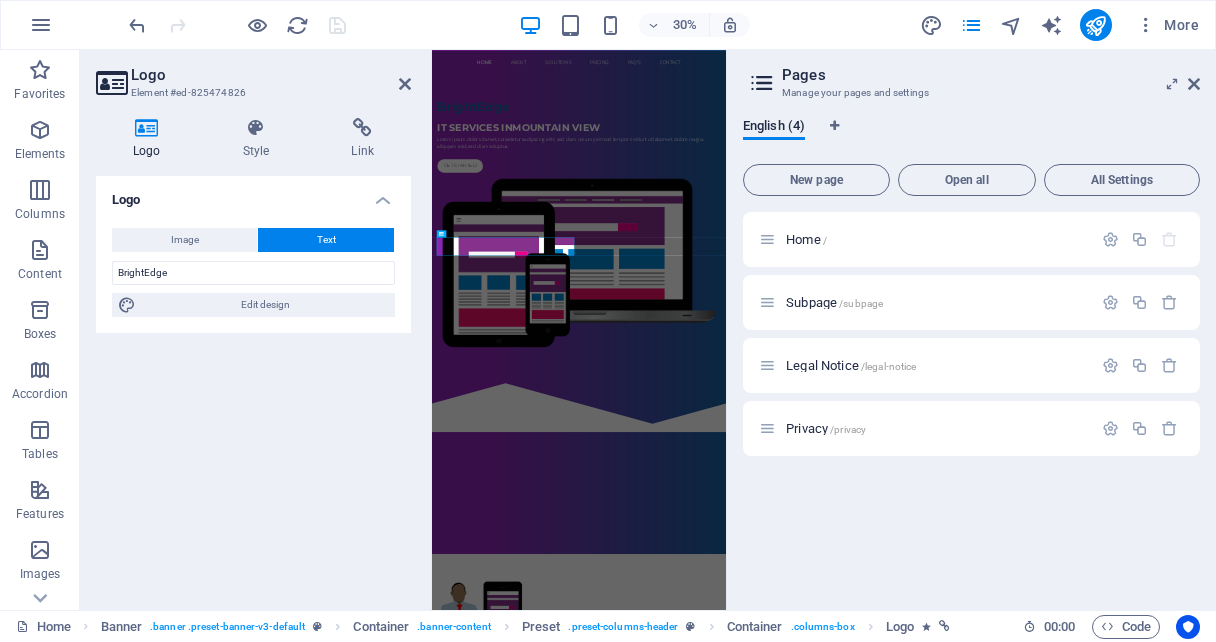 click at bounding box center [147, 128] 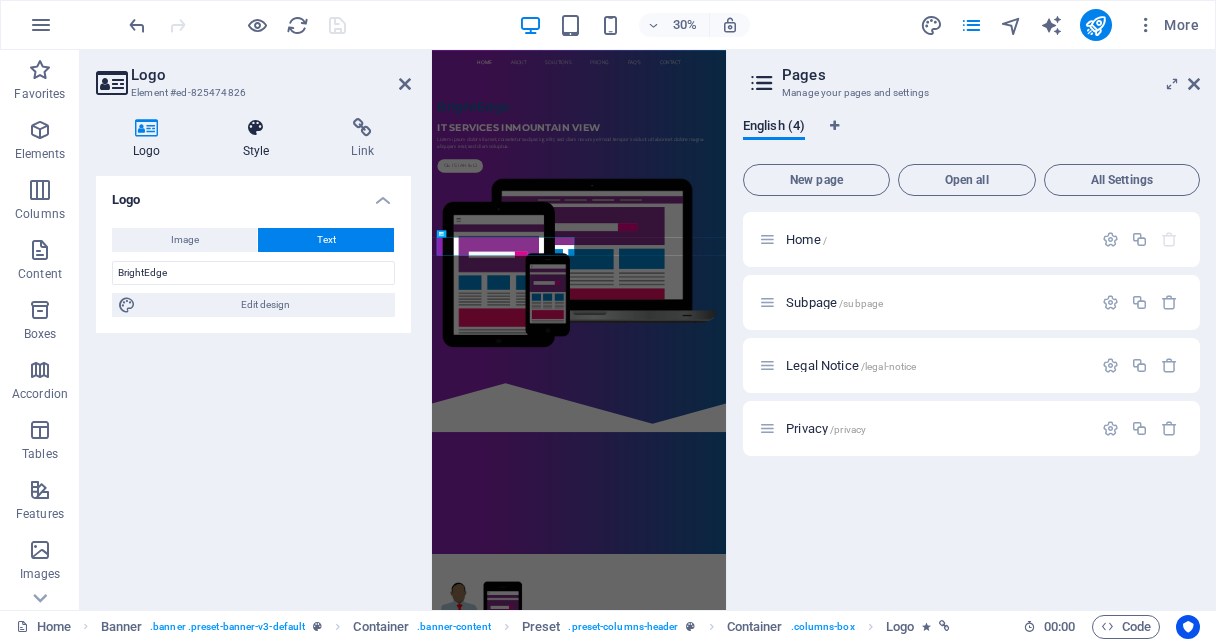 click at bounding box center [256, 128] 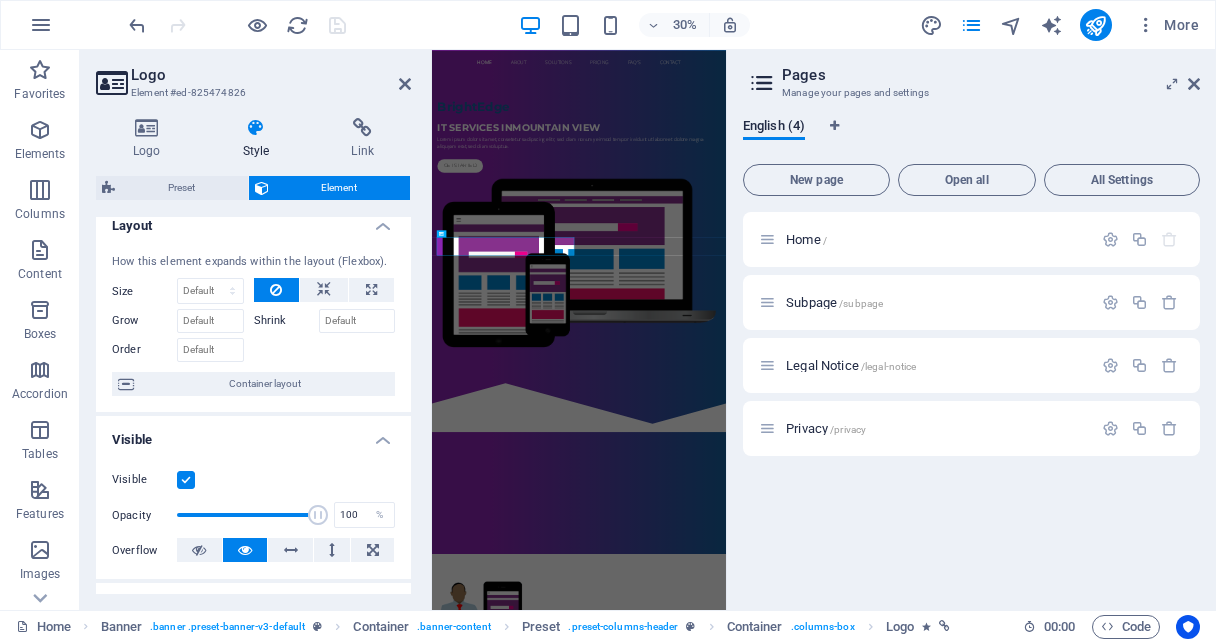 scroll, scrollTop: 0, scrollLeft: 0, axis: both 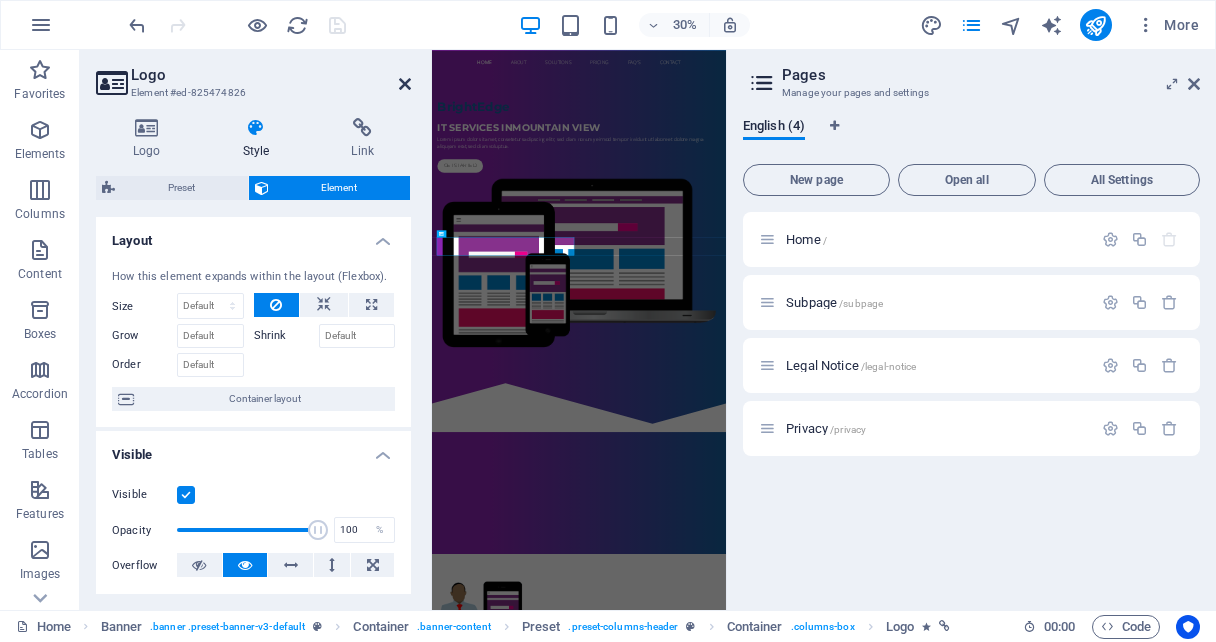 click at bounding box center [405, 84] 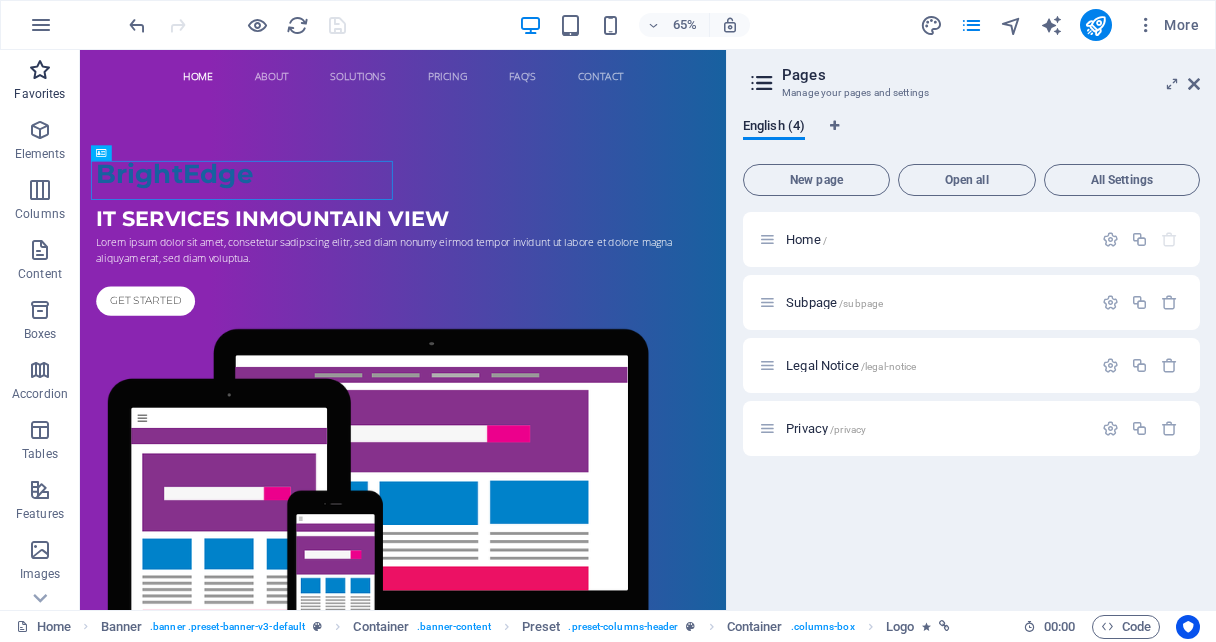 click at bounding box center (40, 70) 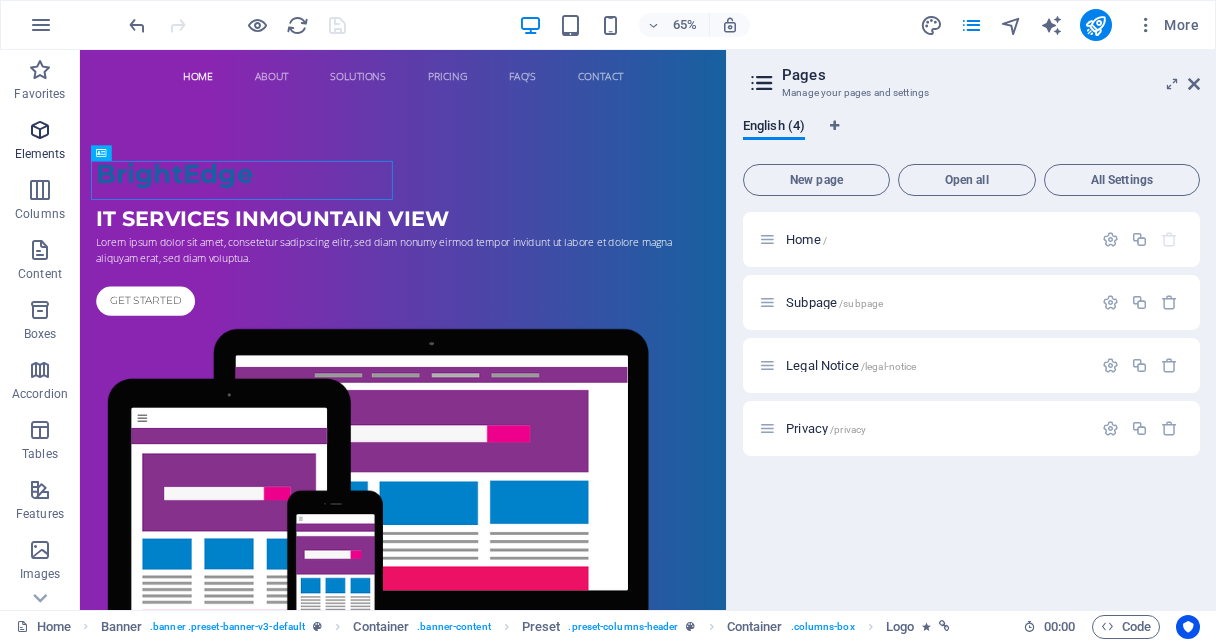 click at bounding box center (40, 130) 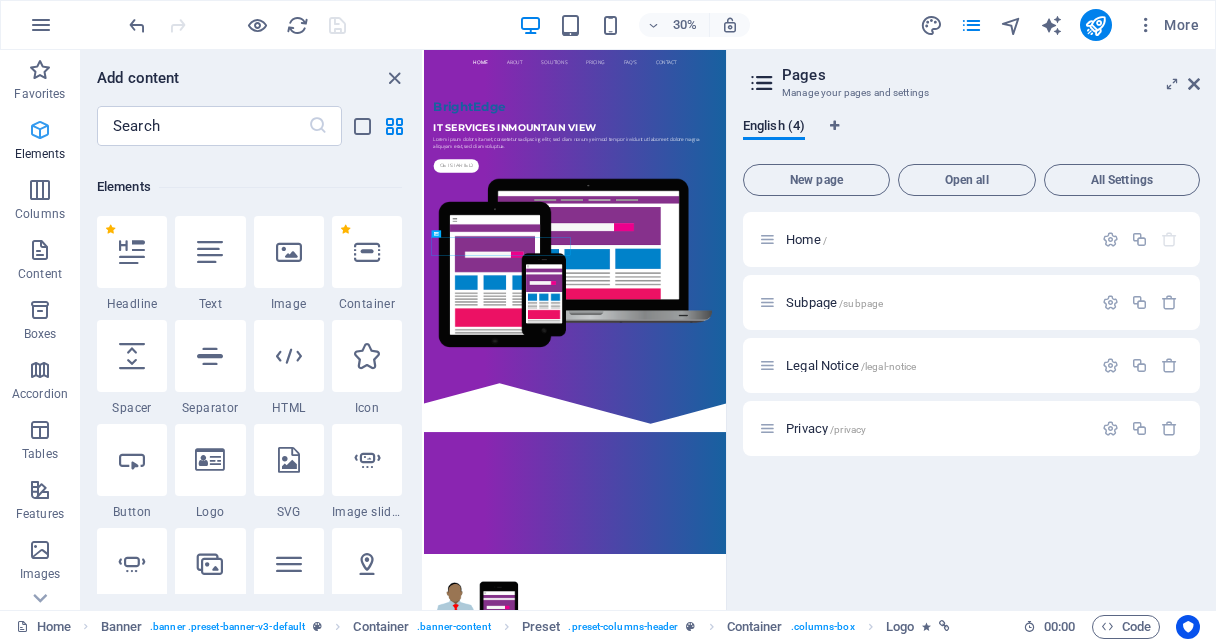 scroll, scrollTop: 212, scrollLeft: 0, axis: vertical 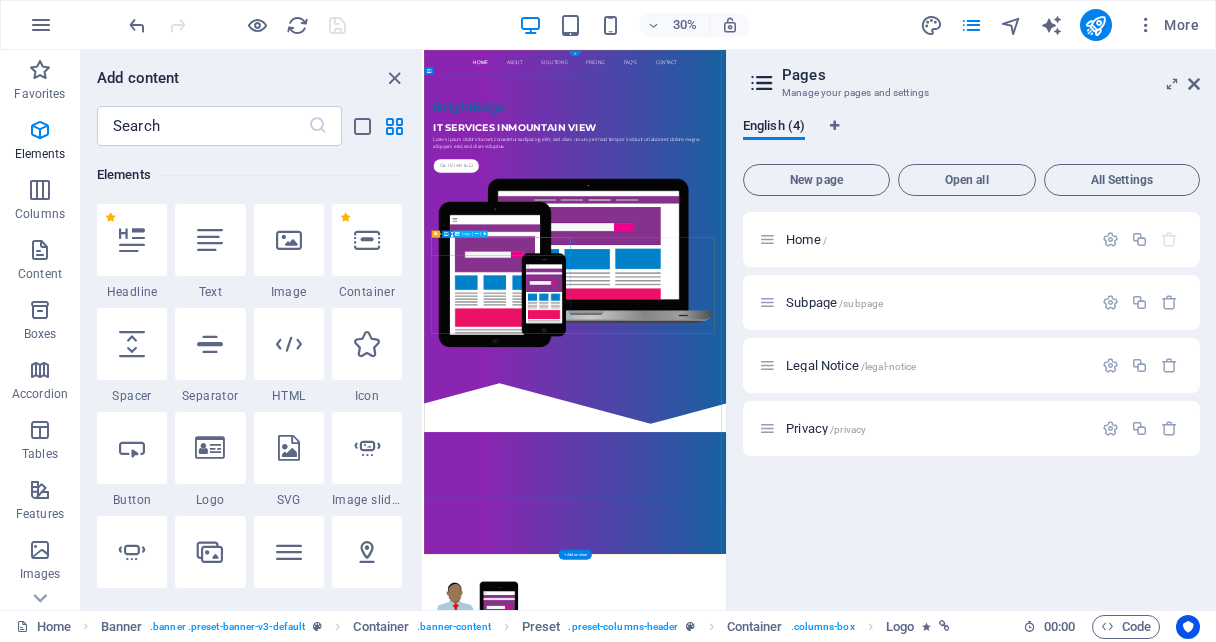 click on "BrightEdge" at bounding box center [928, 240] 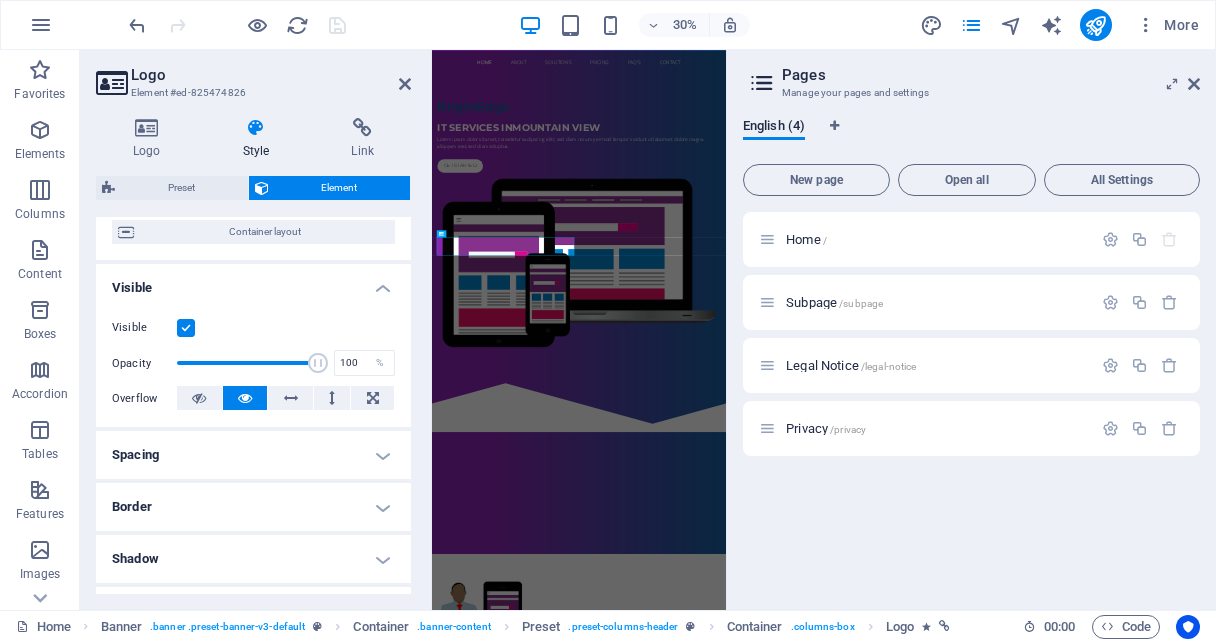 scroll, scrollTop: 0, scrollLeft: 0, axis: both 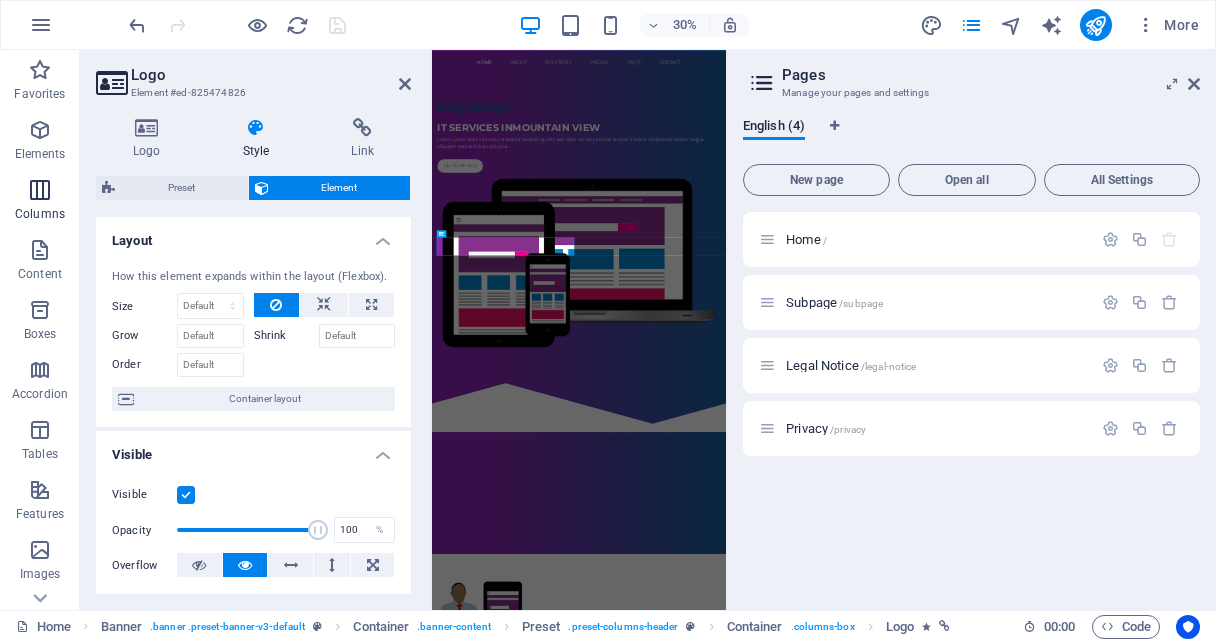 click on "Columns" at bounding box center [40, 202] 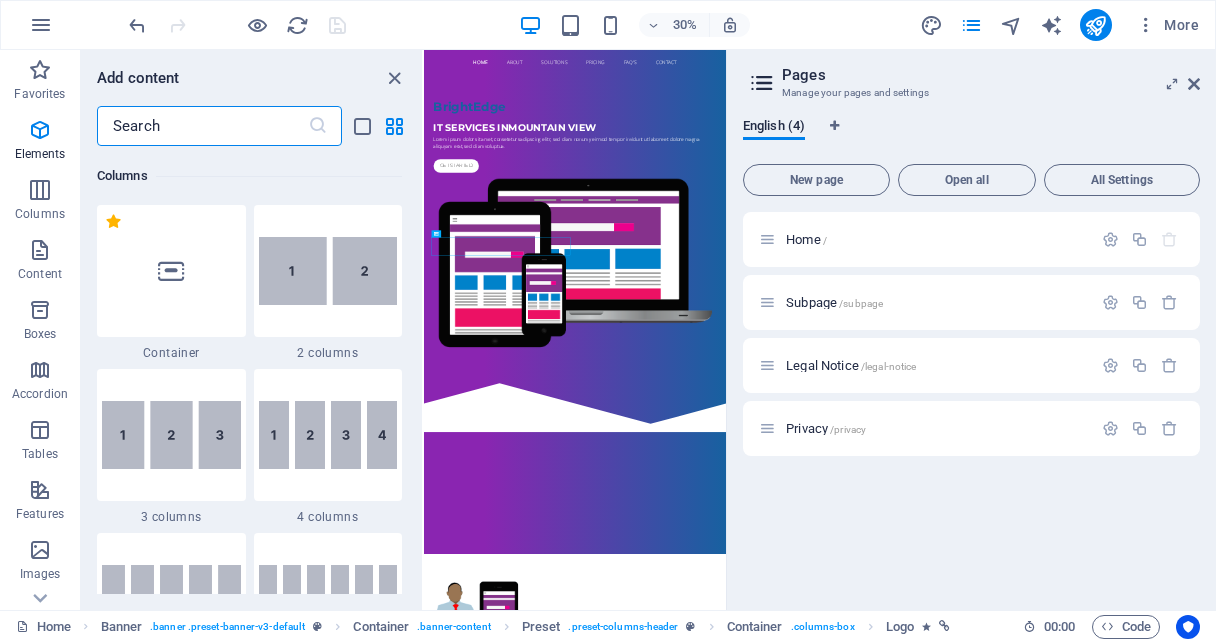scroll, scrollTop: 990, scrollLeft: 0, axis: vertical 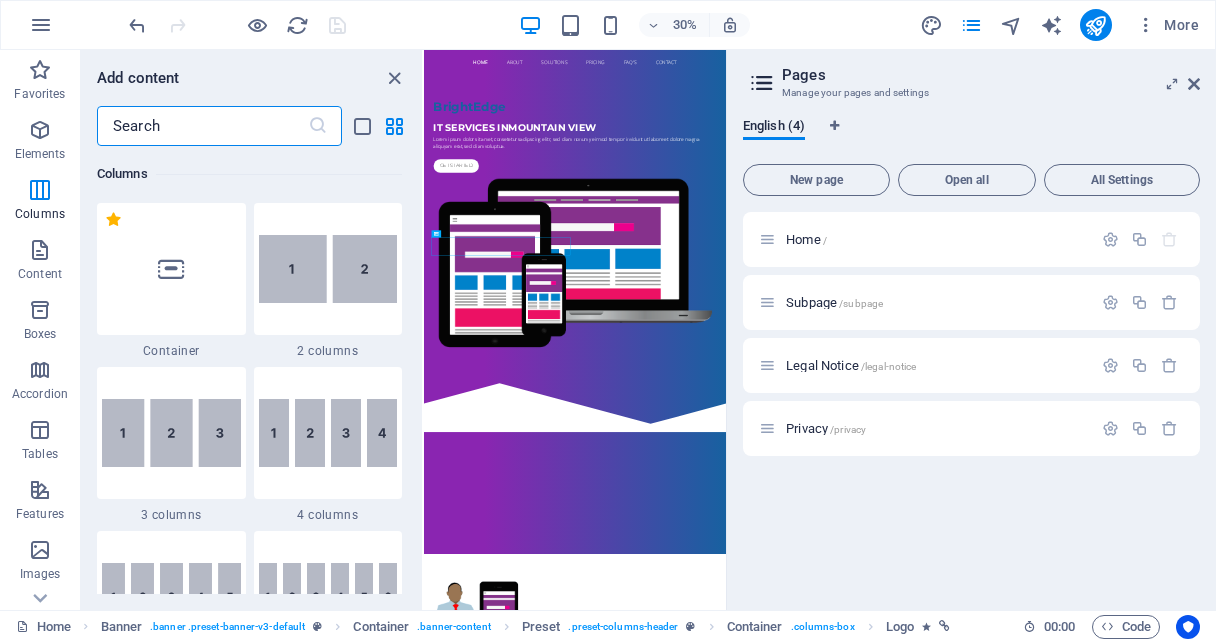 click on "Pages Manage your pages and settings English (4) New page Open all All Settings Home / Subpage /subpage Legal Notice /legal-notice Privacy /privacy" at bounding box center (971, 330) 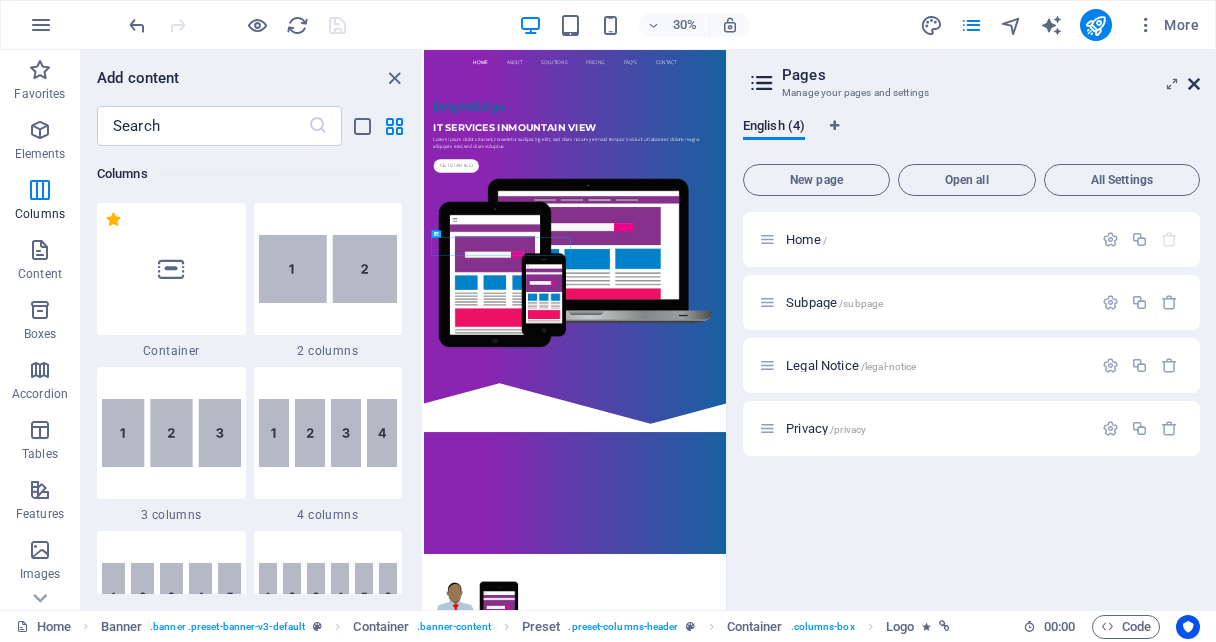 click at bounding box center [1194, 84] 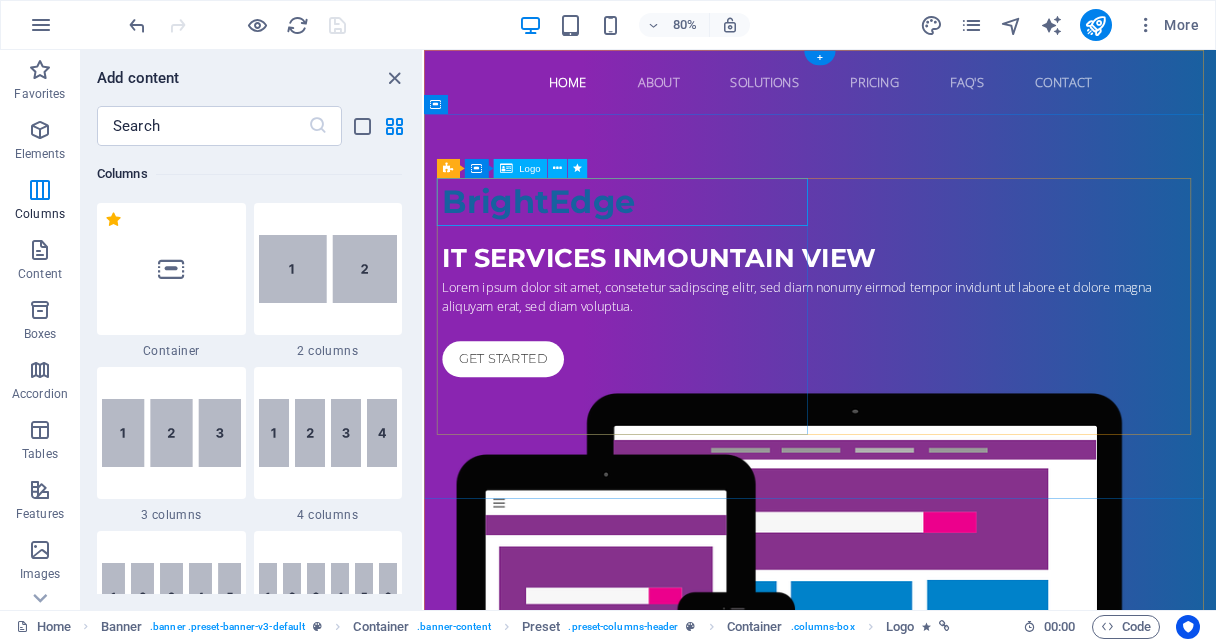 click on "BrightEdge" at bounding box center (919, 240) 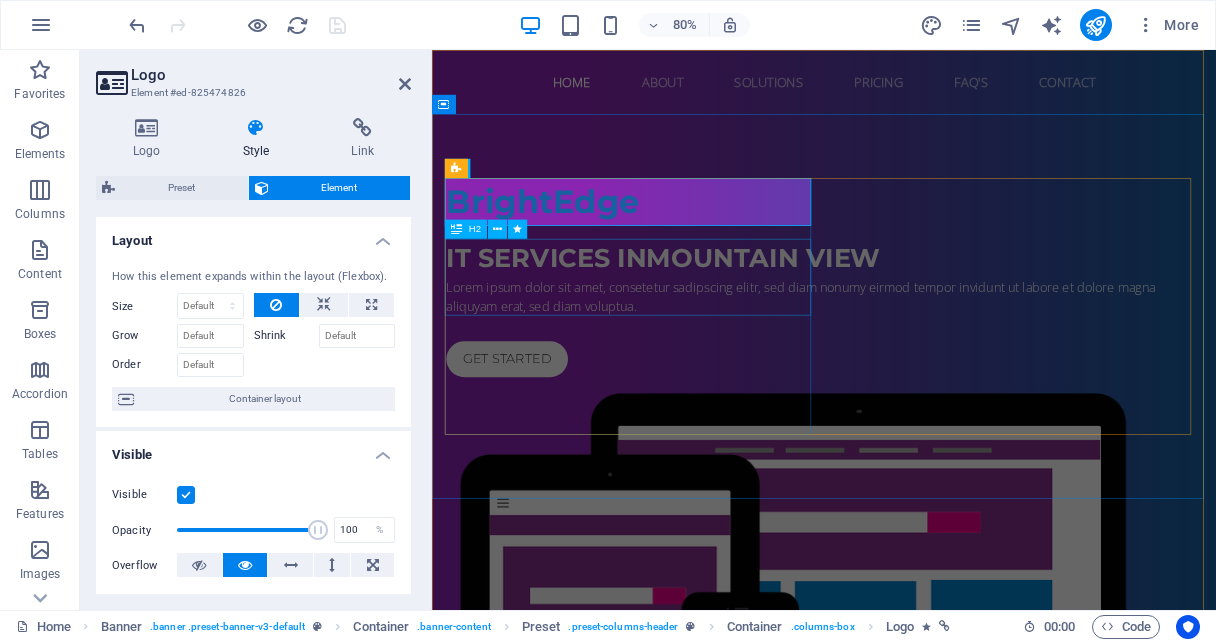 click on "IT Services in  Mountain View" at bounding box center [922, 310] 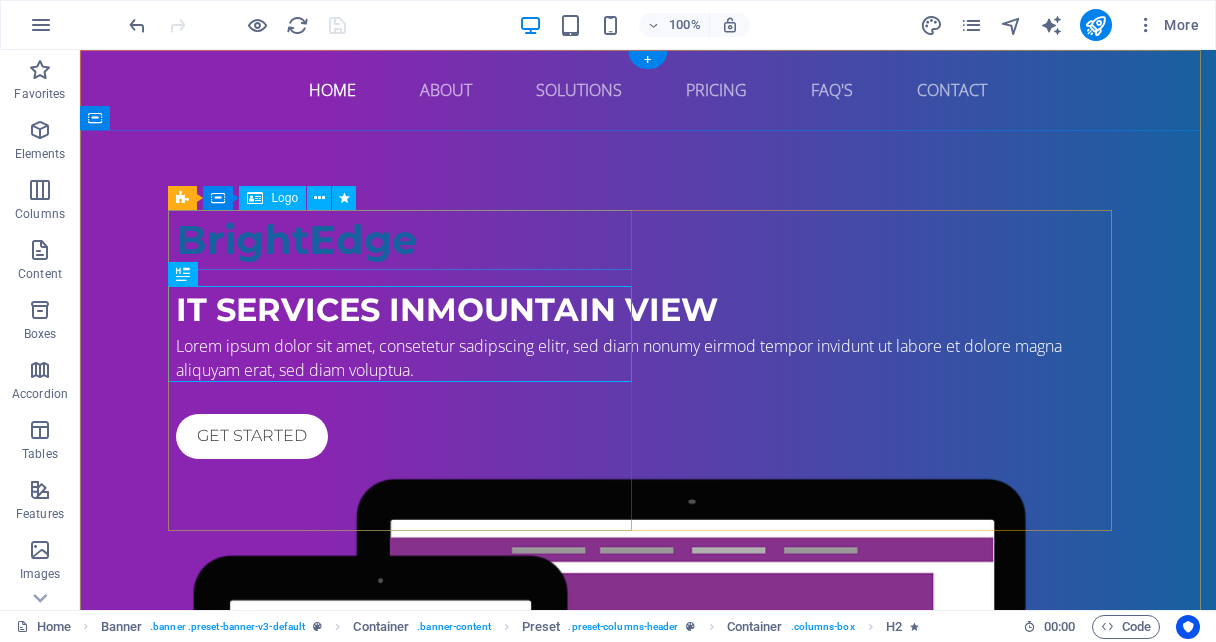 click on "BrightEdge" at bounding box center (648, 240) 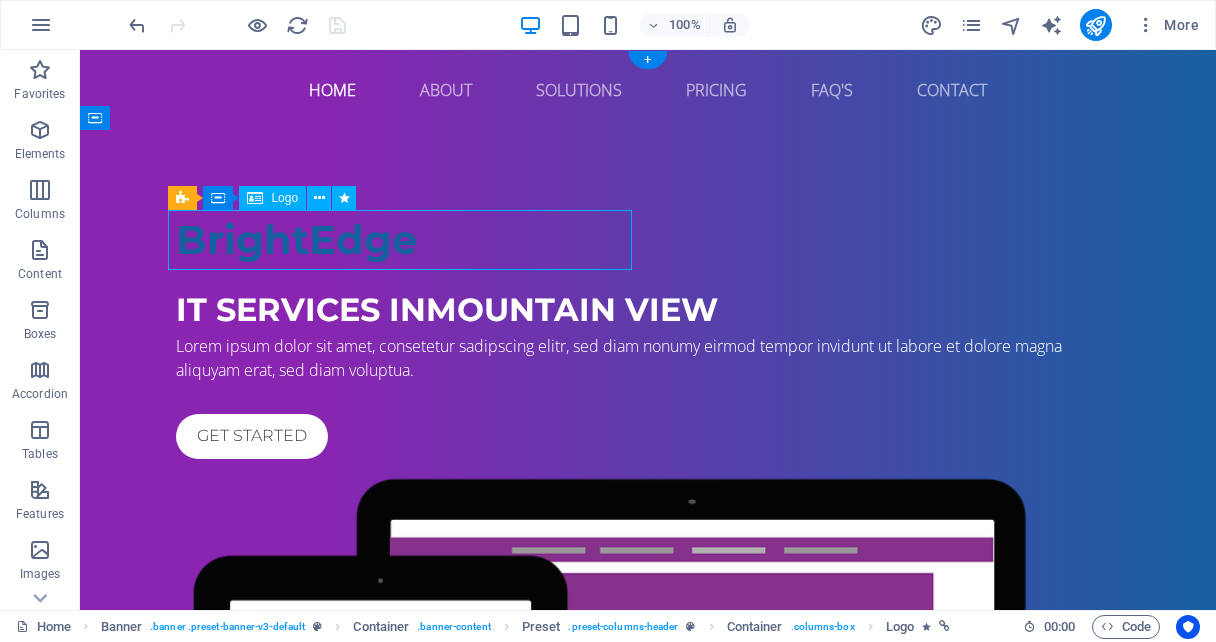 click on "BrightEdge" at bounding box center (648, 240) 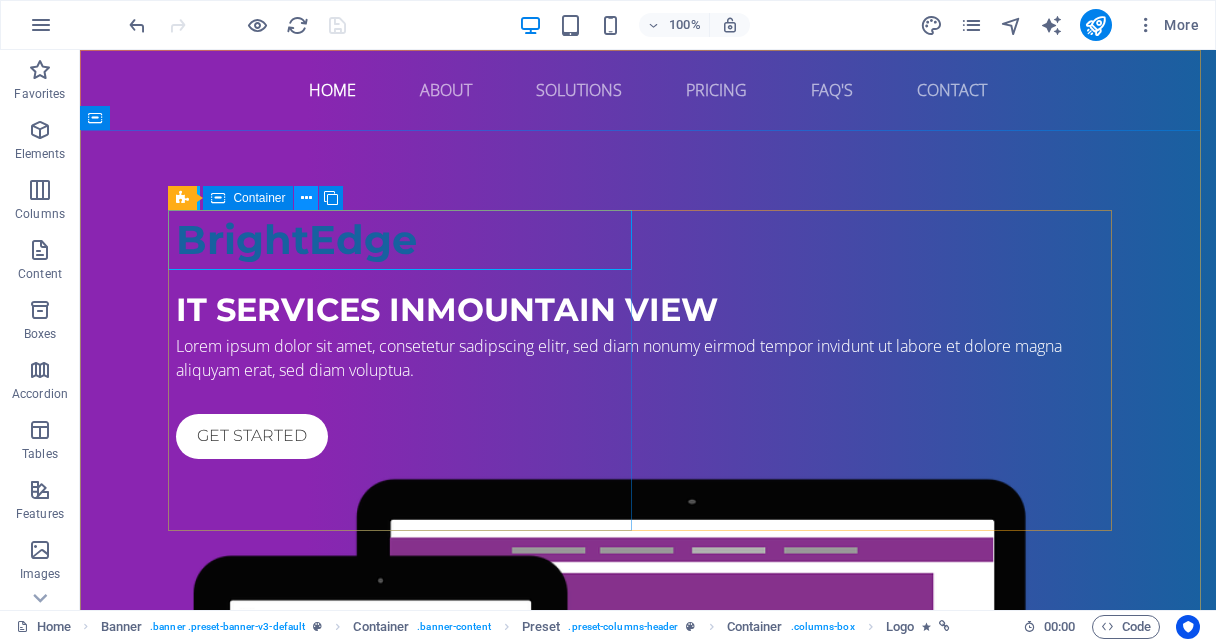 click at bounding box center [306, 198] 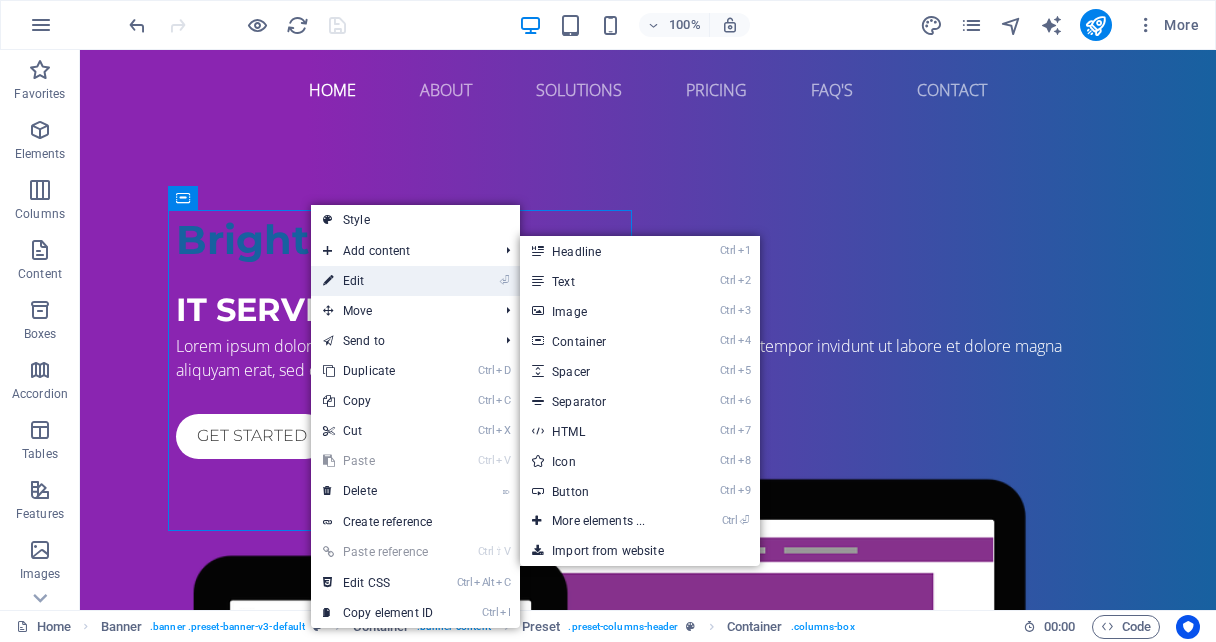 click on "⏎  Edit" at bounding box center [378, 281] 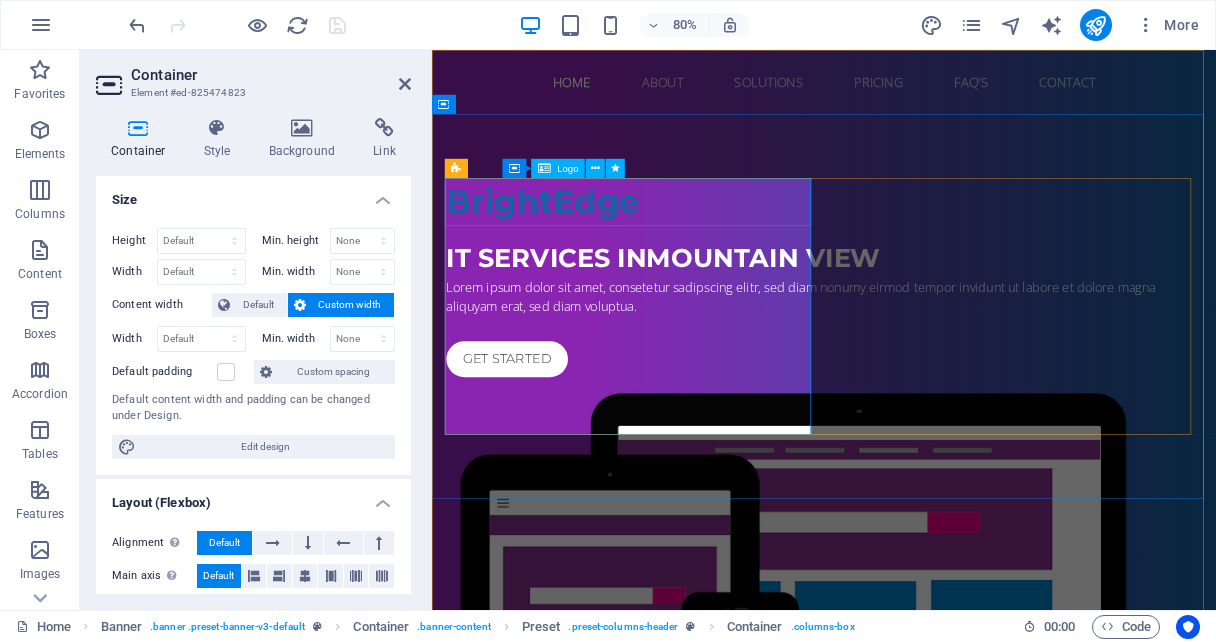 click on "BrightEdge" at bounding box center [922, 240] 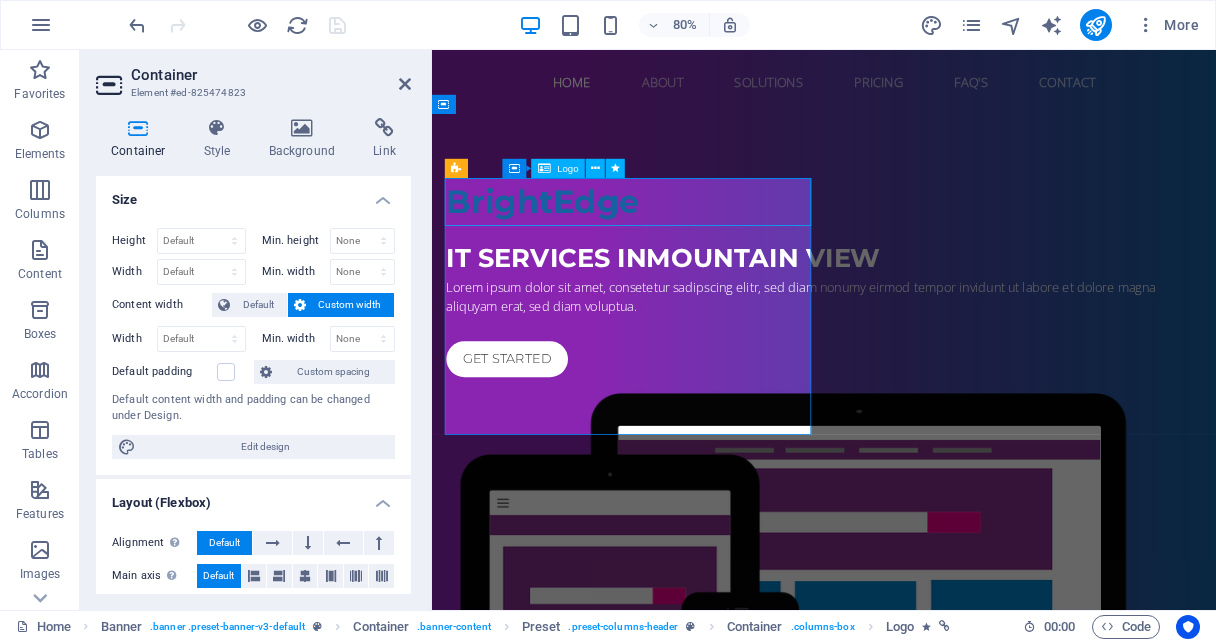click on "BrightEdge" at bounding box center [922, 240] 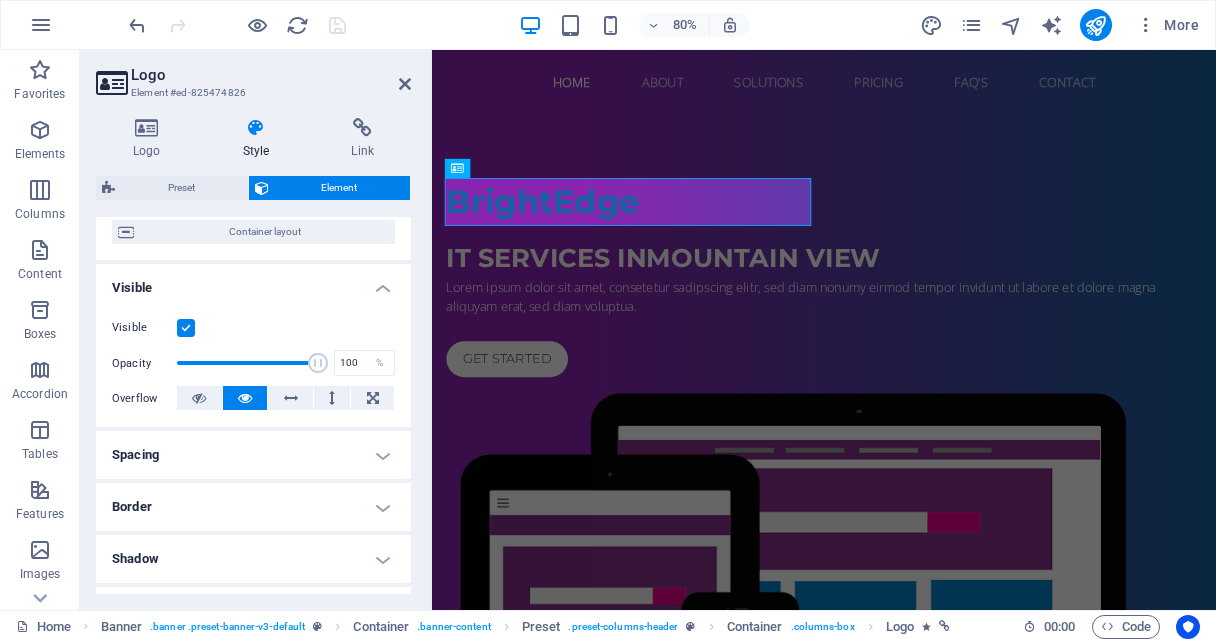 scroll, scrollTop: 0, scrollLeft: 0, axis: both 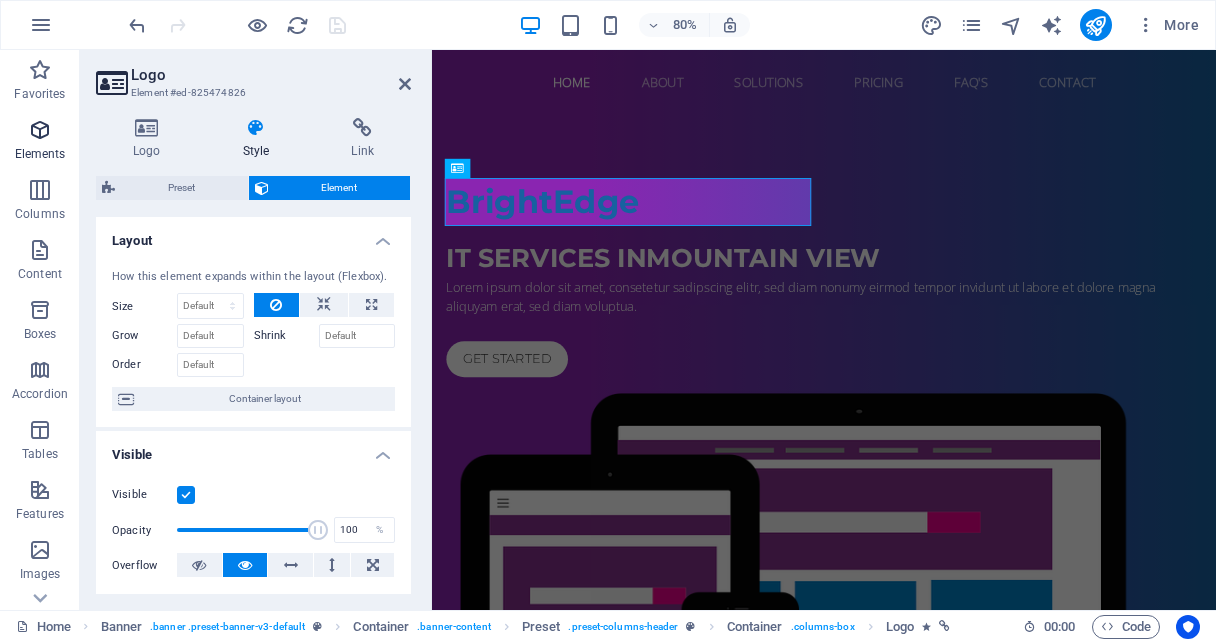 click at bounding box center [40, 130] 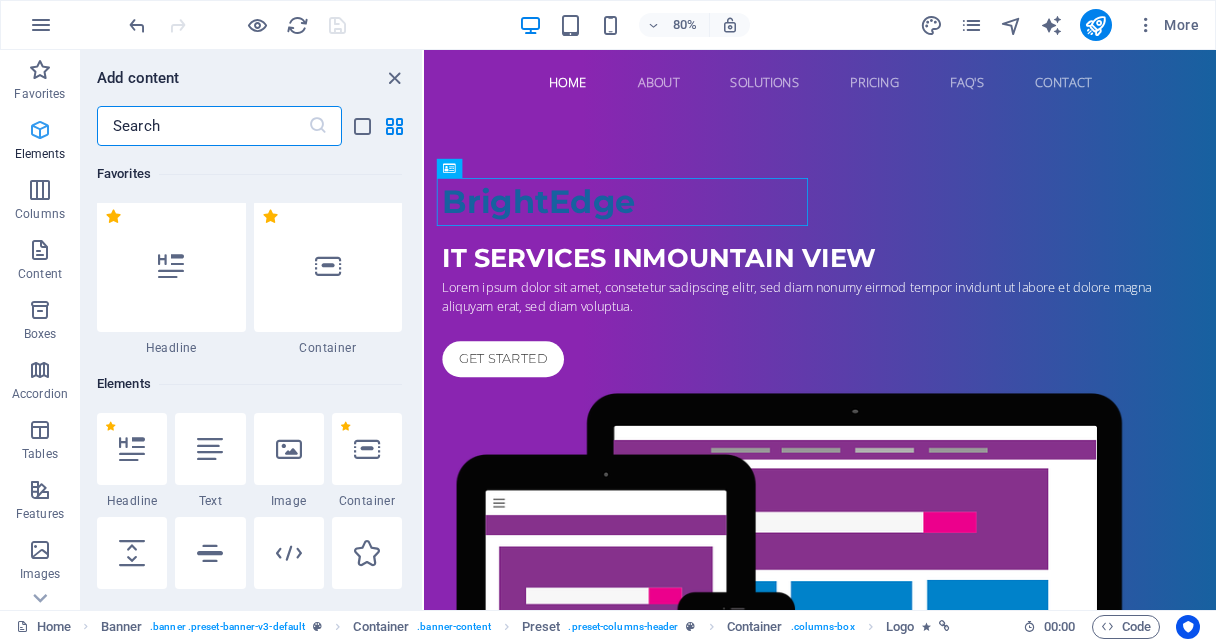 click at bounding box center (40, 130) 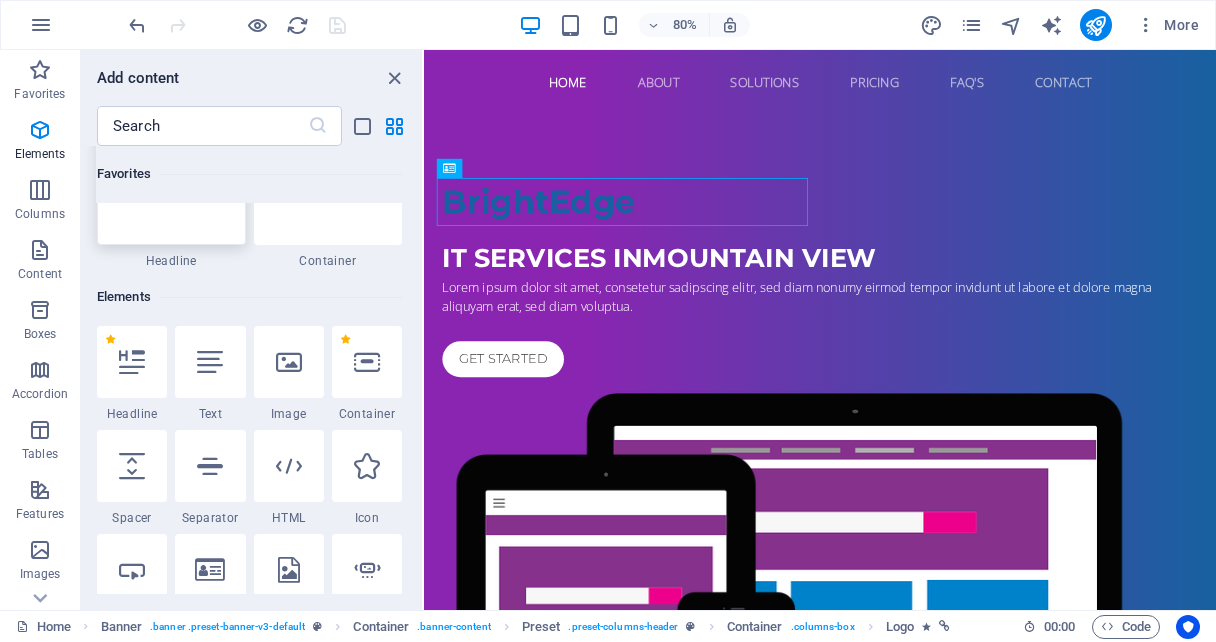 scroll, scrollTop: 103, scrollLeft: 0, axis: vertical 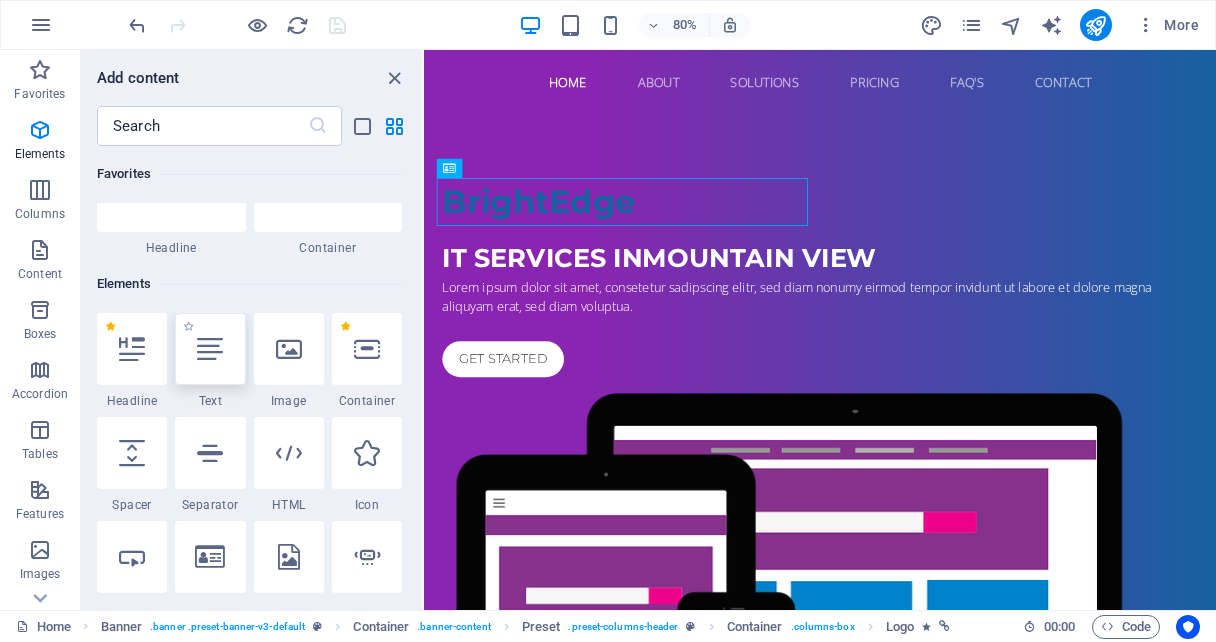 click at bounding box center (210, 349) 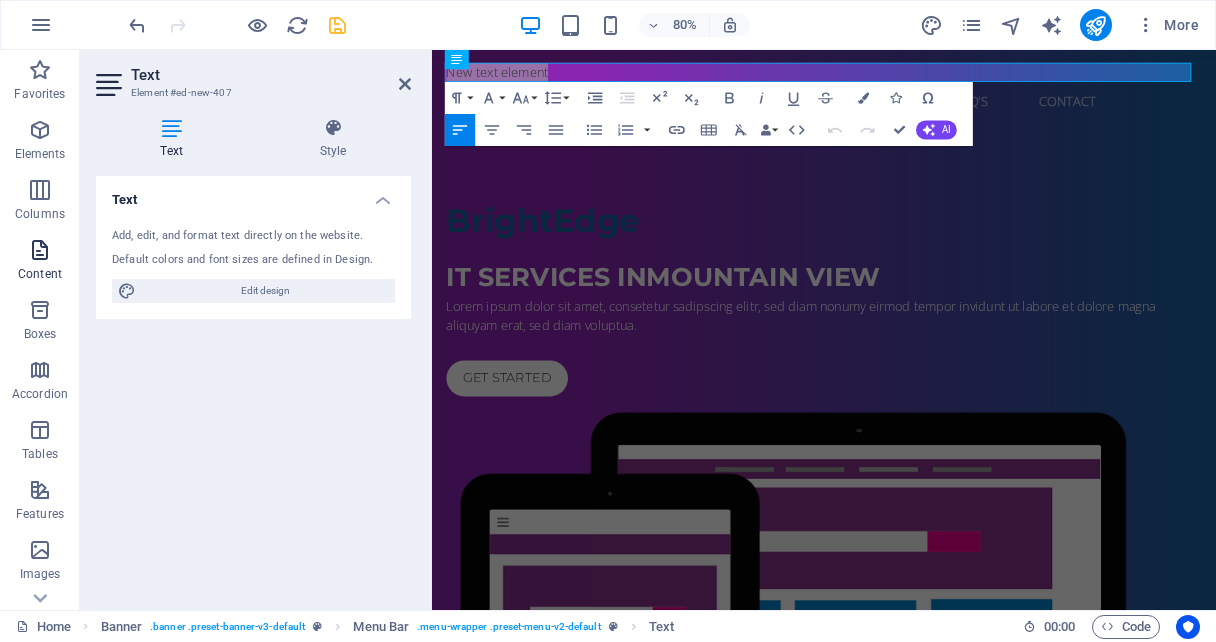click on "Content" at bounding box center [40, 274] 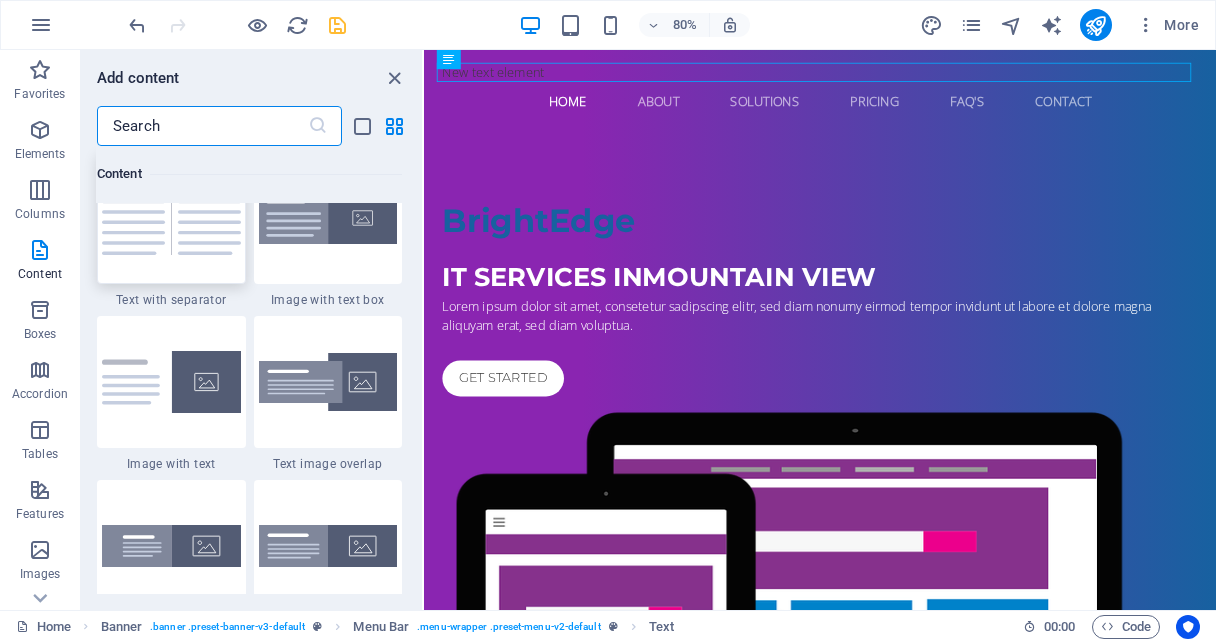 scroll, scrollTop: 3599, scrollLeft: 0, axis: vertical 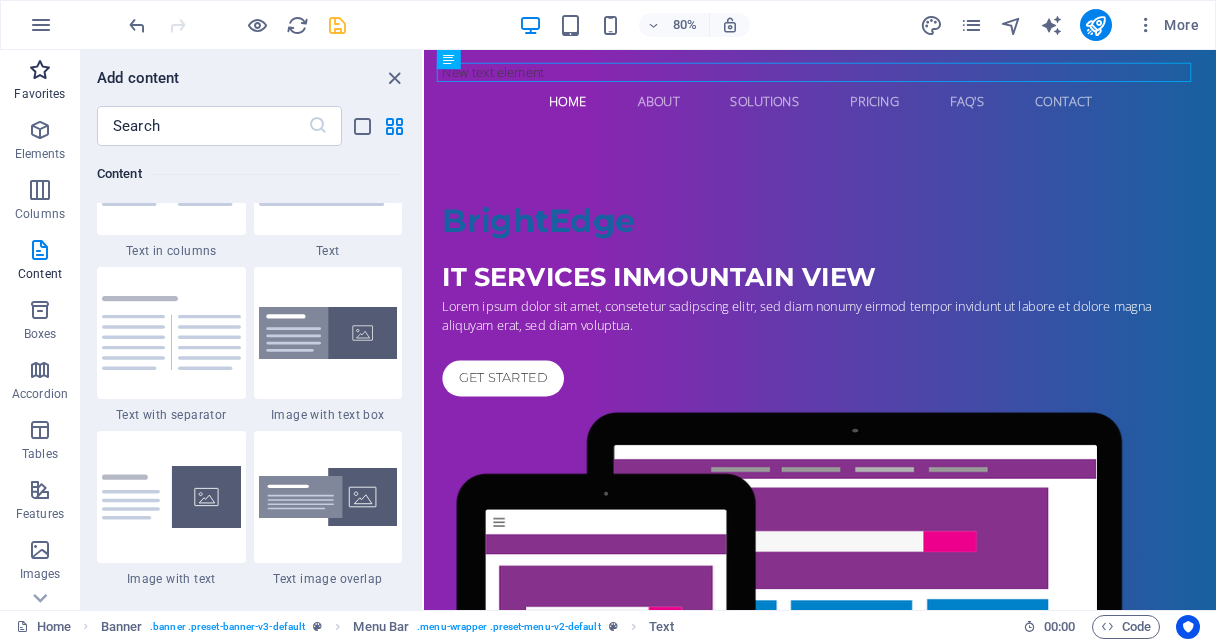 click on "Favorites" at bounding box center [39, 94] 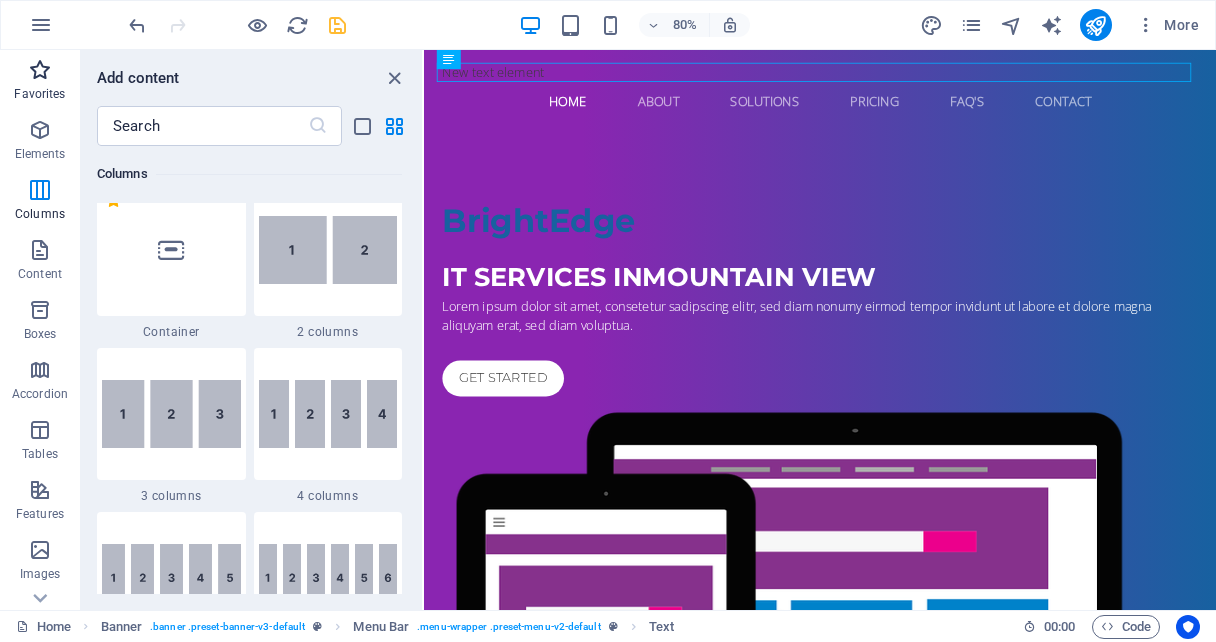 scroll, scrollTop: 0, scrollLeft: 0, axis: both 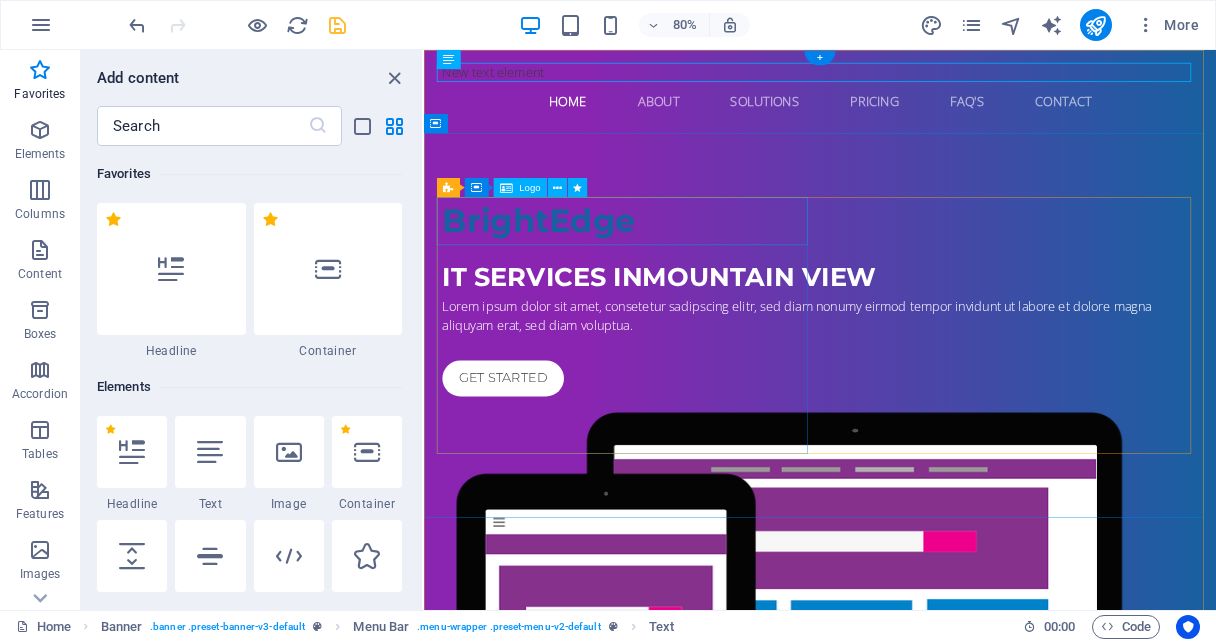 click on "BrightEdge" at bounding box center [919, 264] 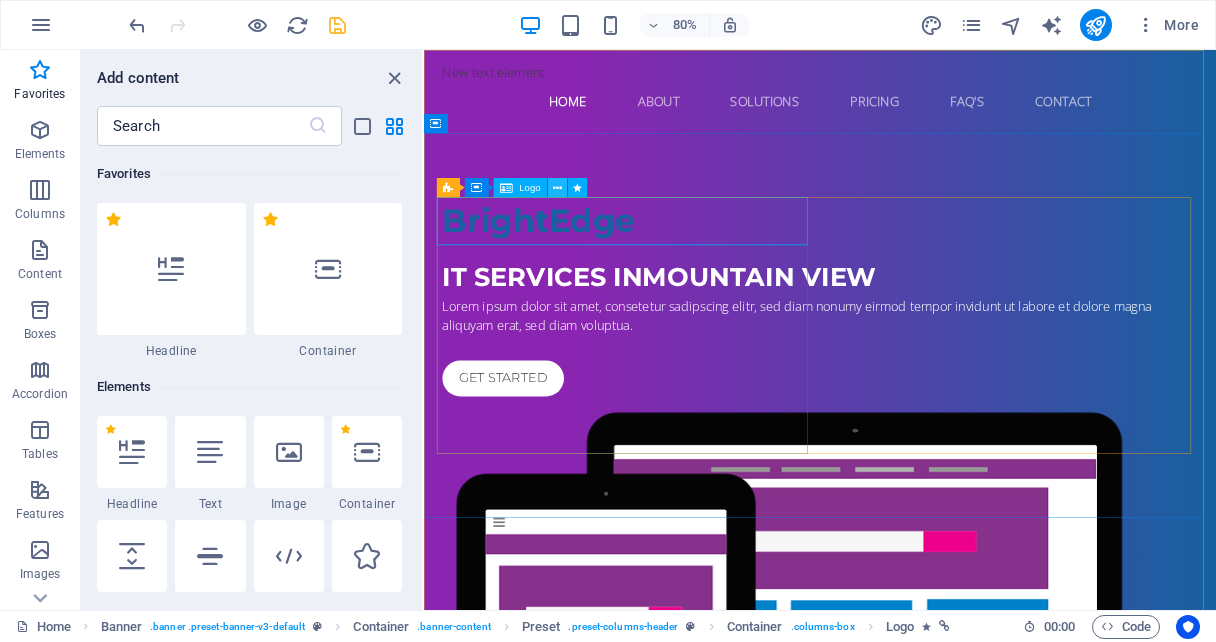 click at bounding box center (557, 187) 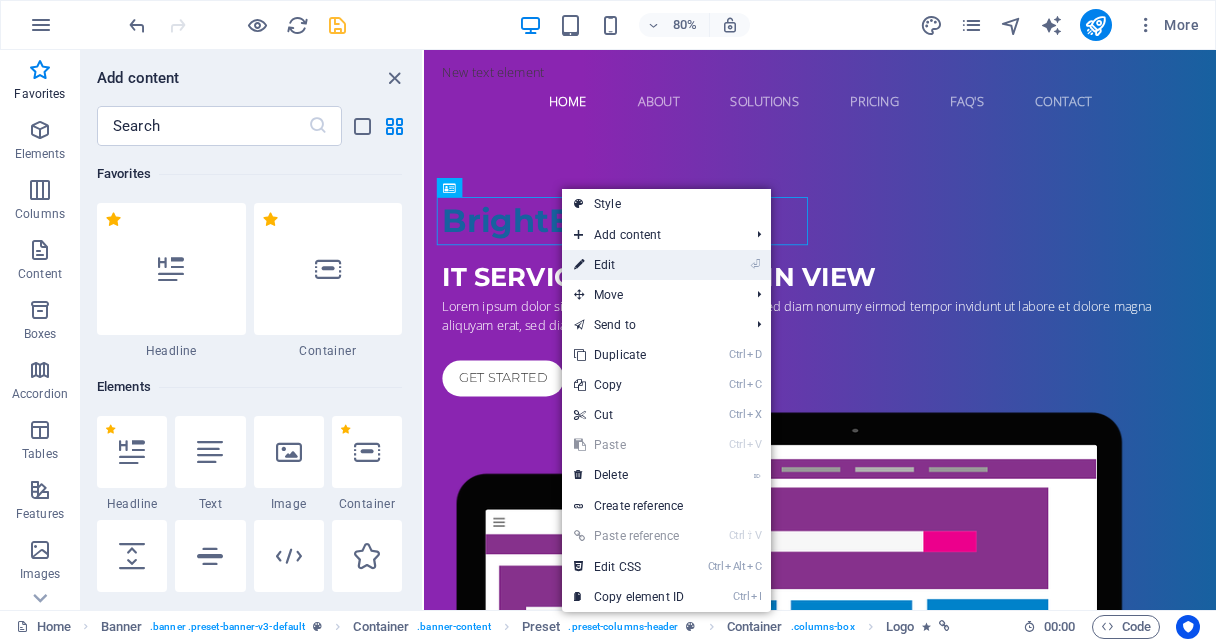 click on "⏎  Edit" at bounding box center (629, 265) 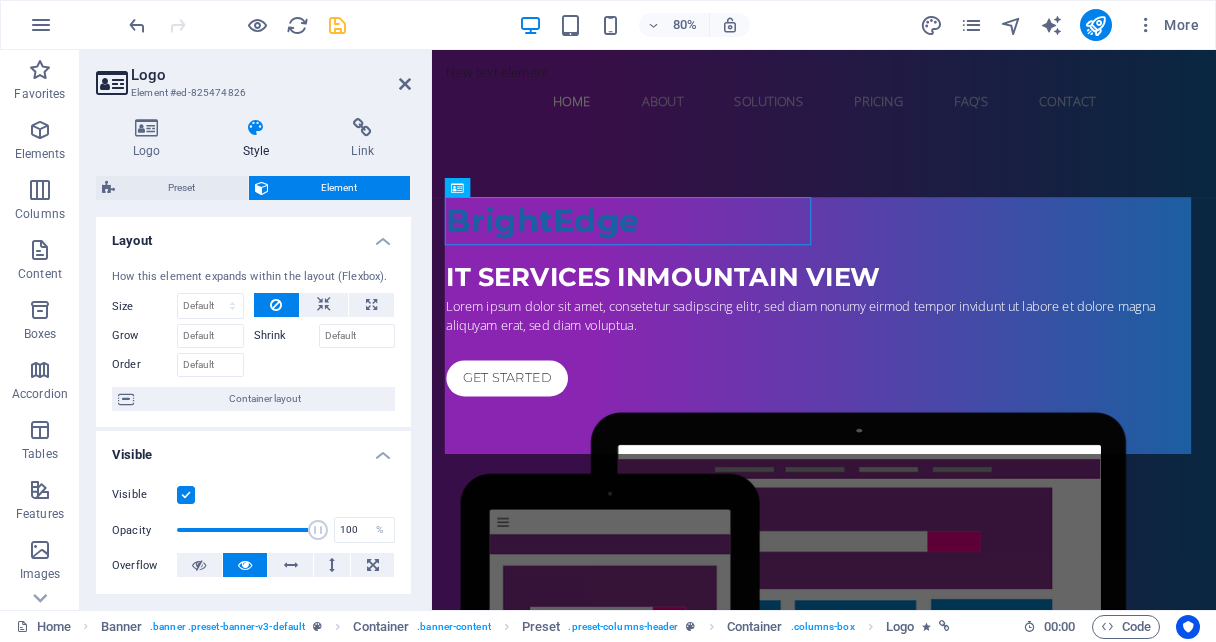 click on "Preset" at bounding box center (181, 188) 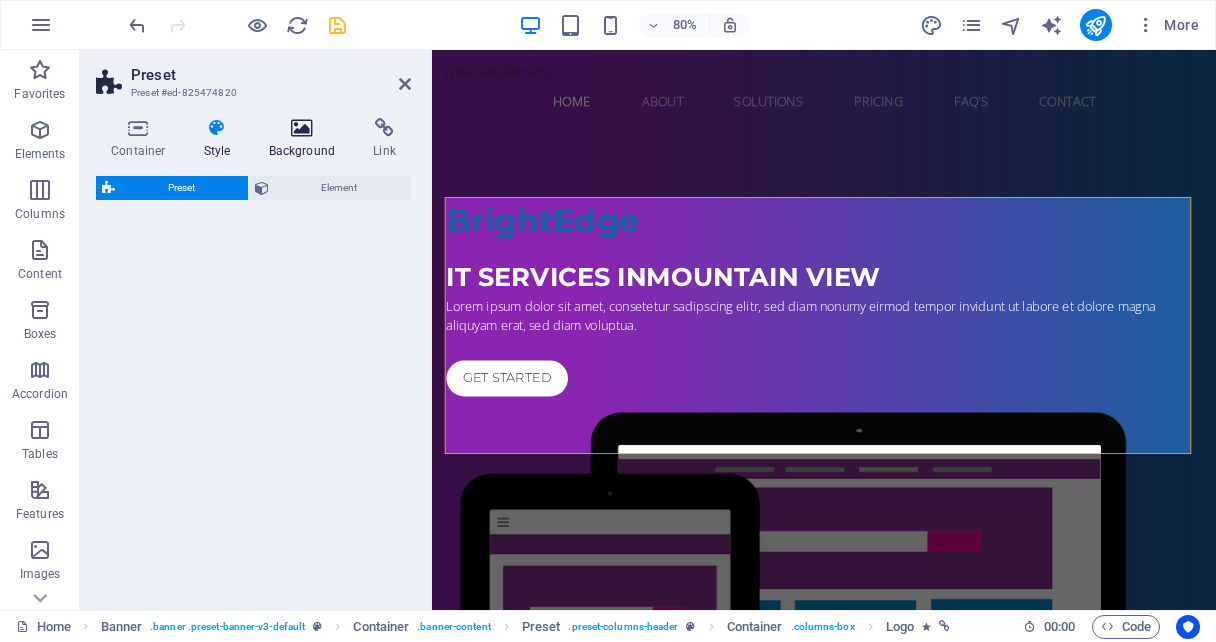 select on "px" 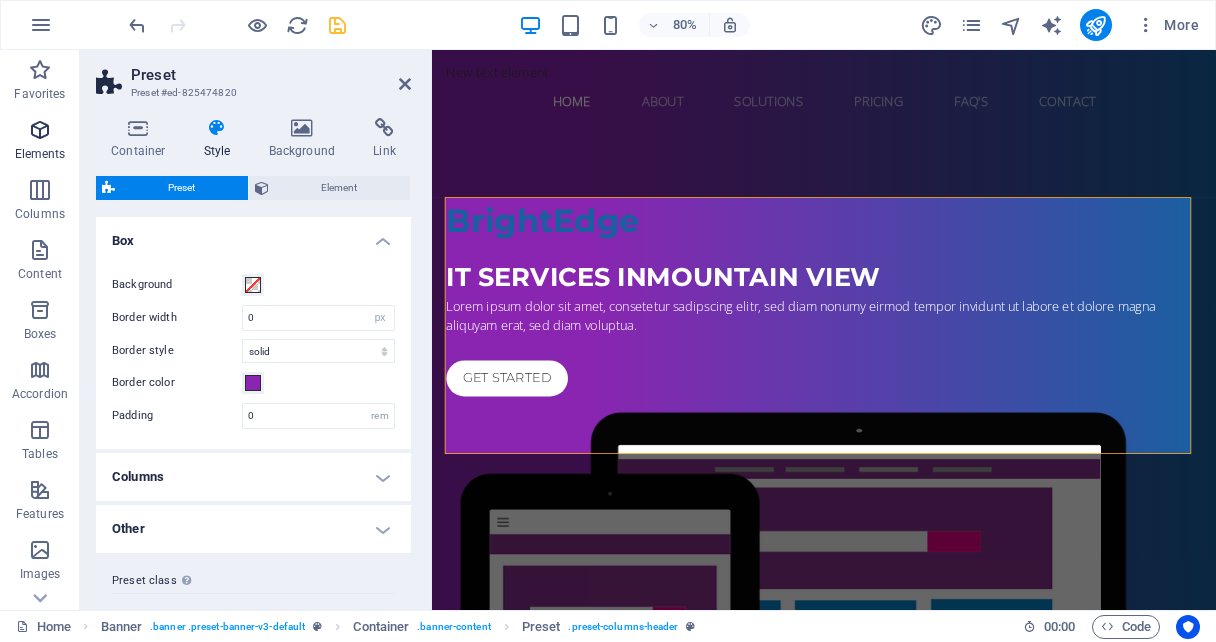 click at bounding box center (40, 130) 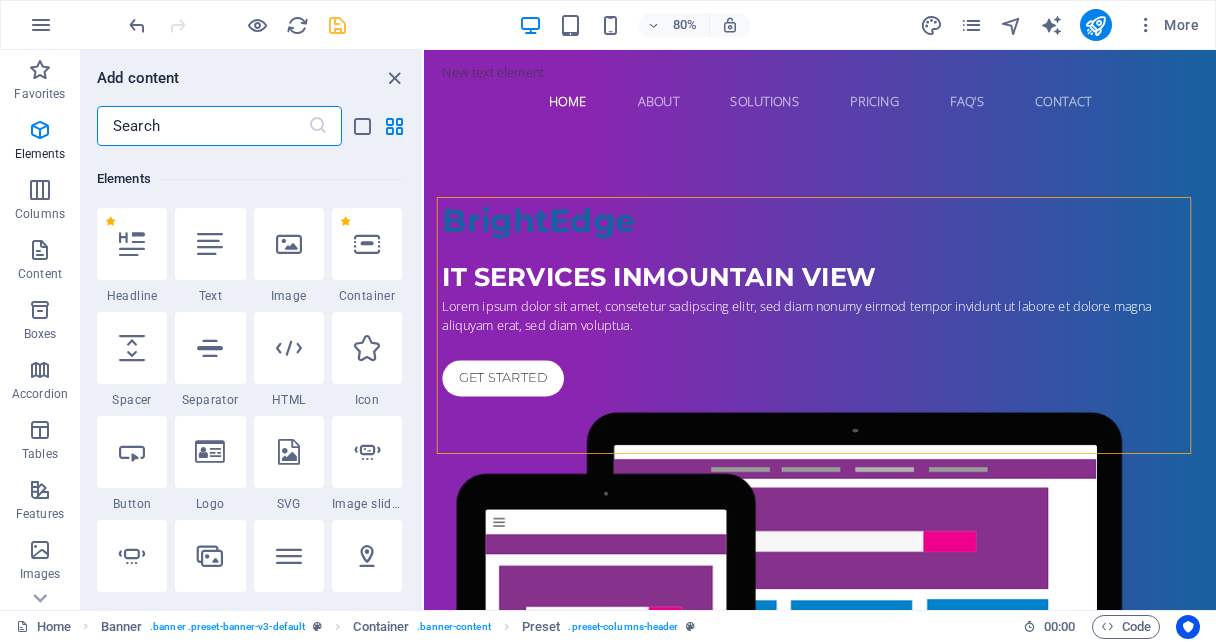 scroll, scrollTop: 212, scrollLeft: 0, axis: vertical 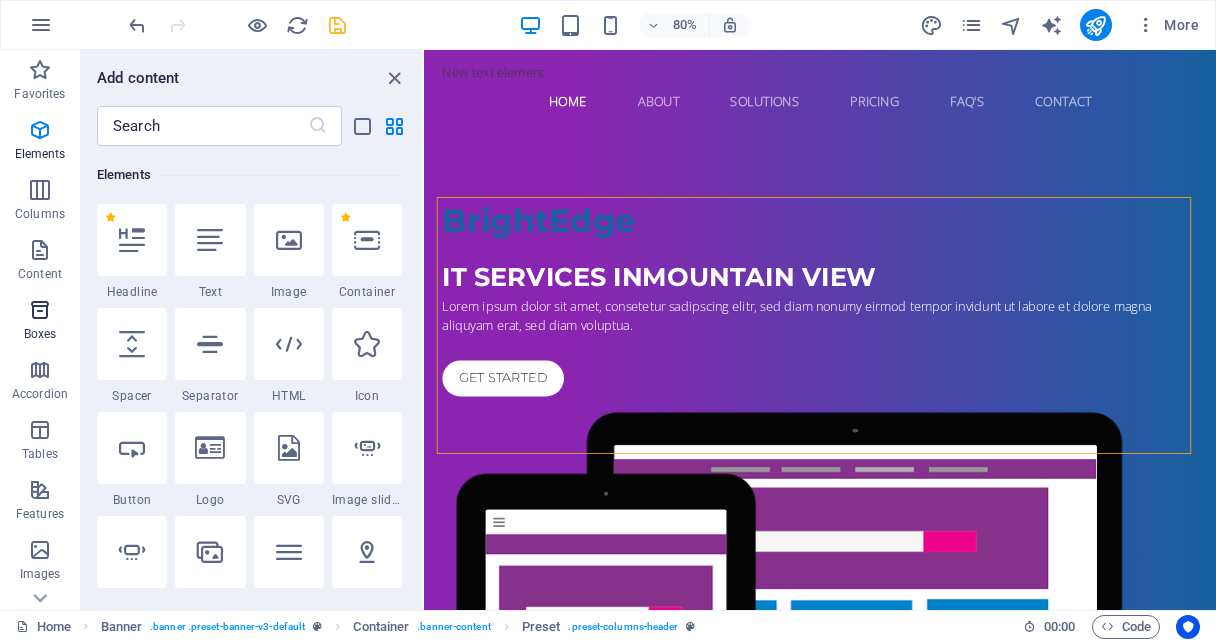 click on "Boxes" at bounding box center (40, 334) 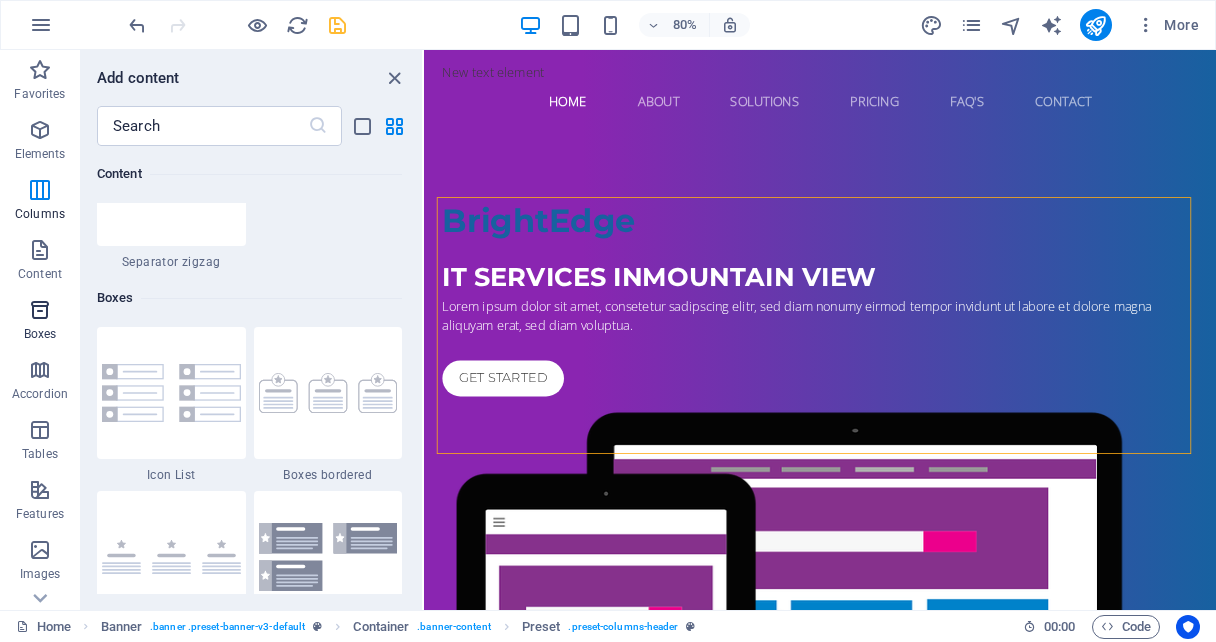 scroll, scrollTop: 5516, scrollLeft: 0, axis: vertical 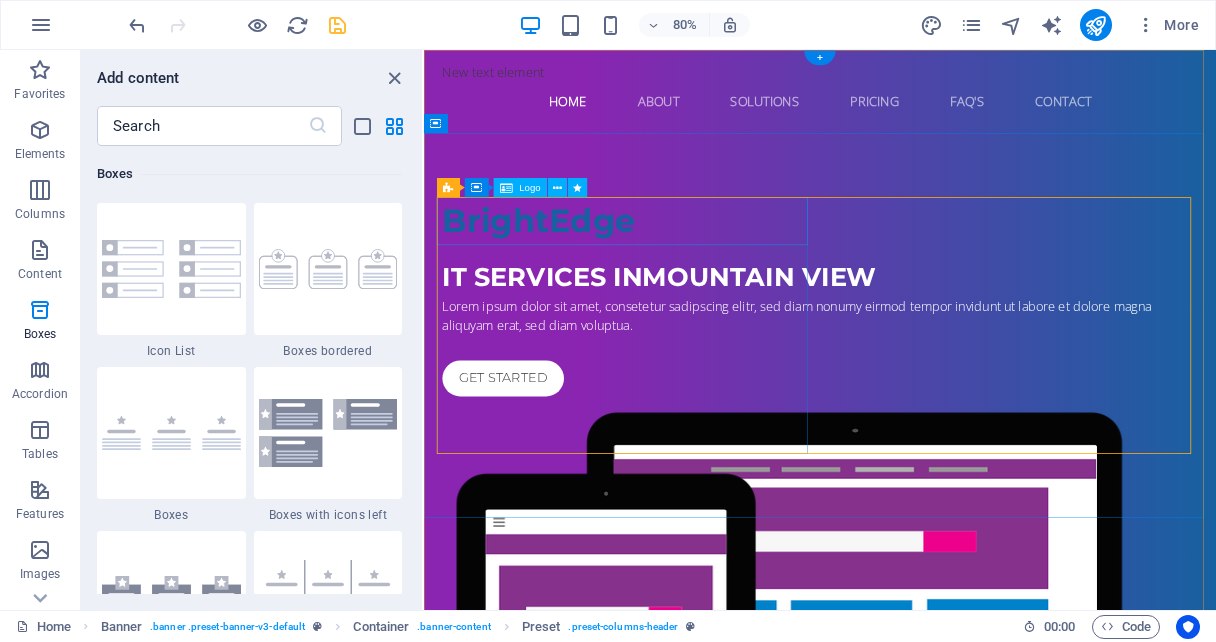 click on "BrightEdge" at bounding box center (919, 264) 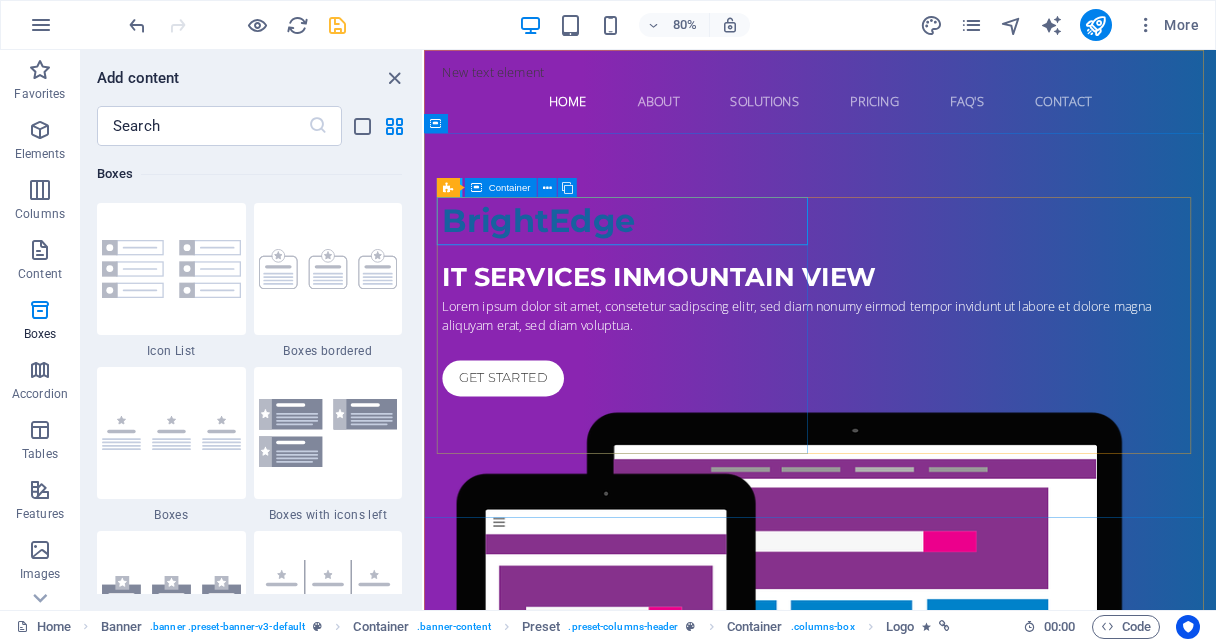 click on "Container" at bounding box center [501, 187] 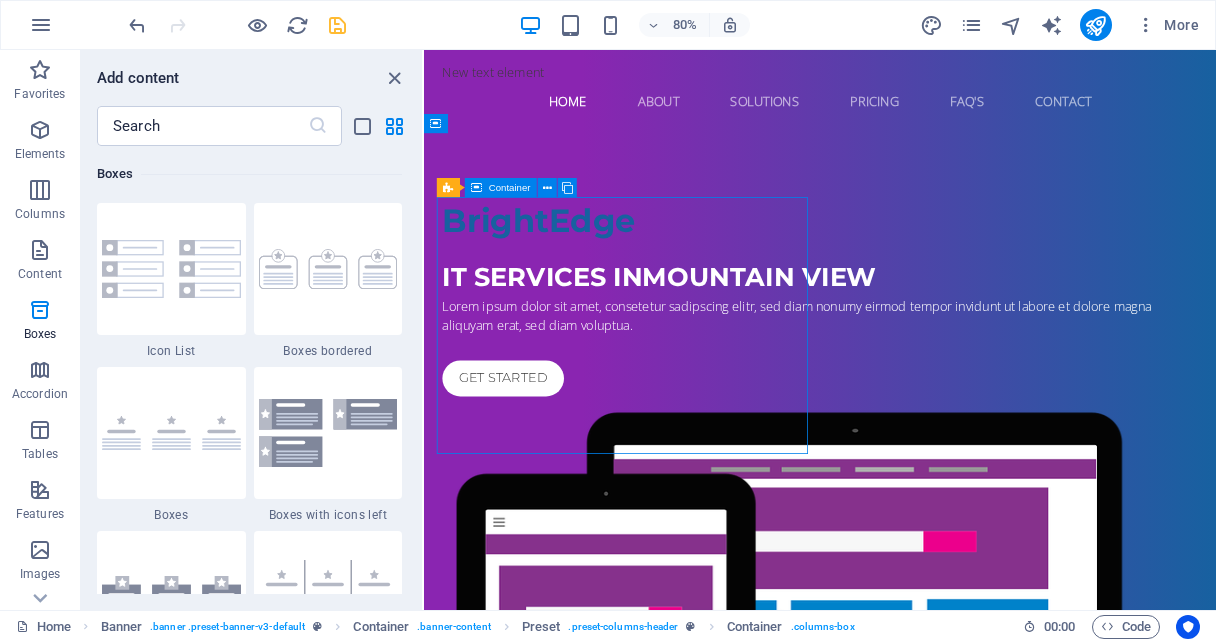 click on "Container" at bounding box center (510, 188) 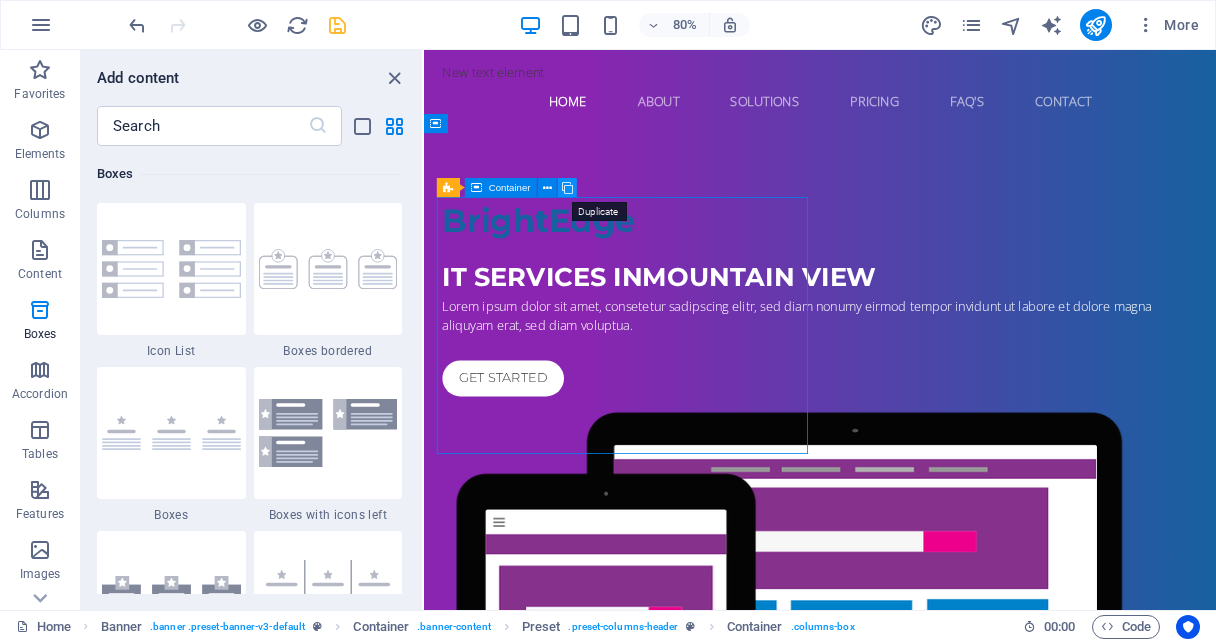 click at bounding box center (567, 187) 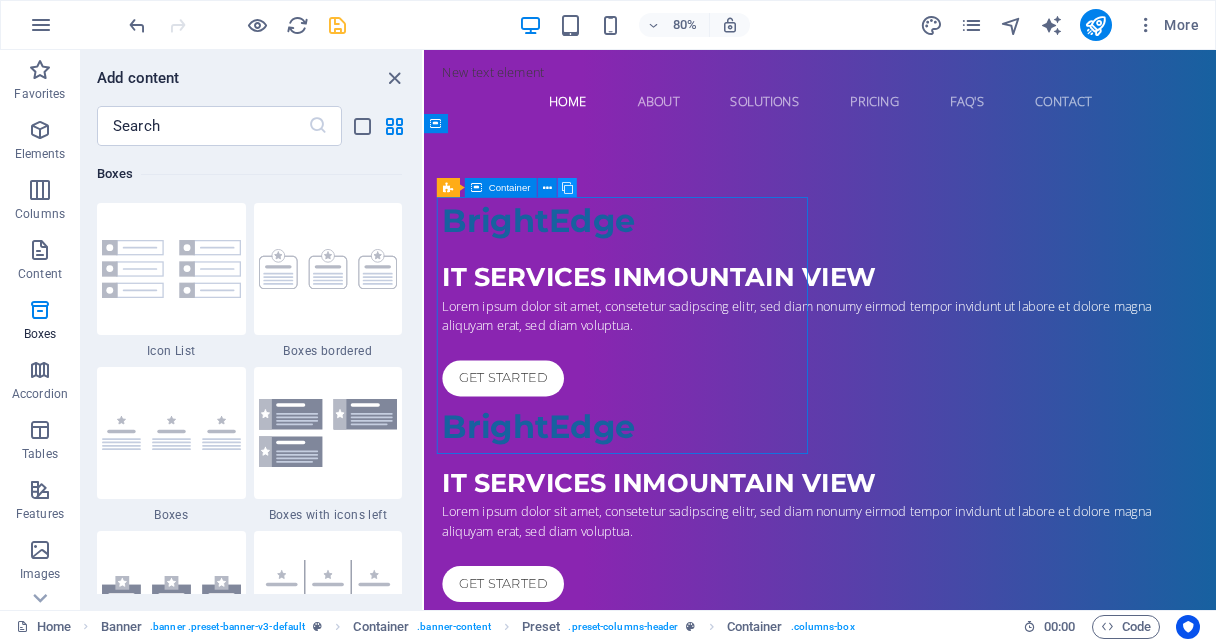 click at bounding box center [567, 187] 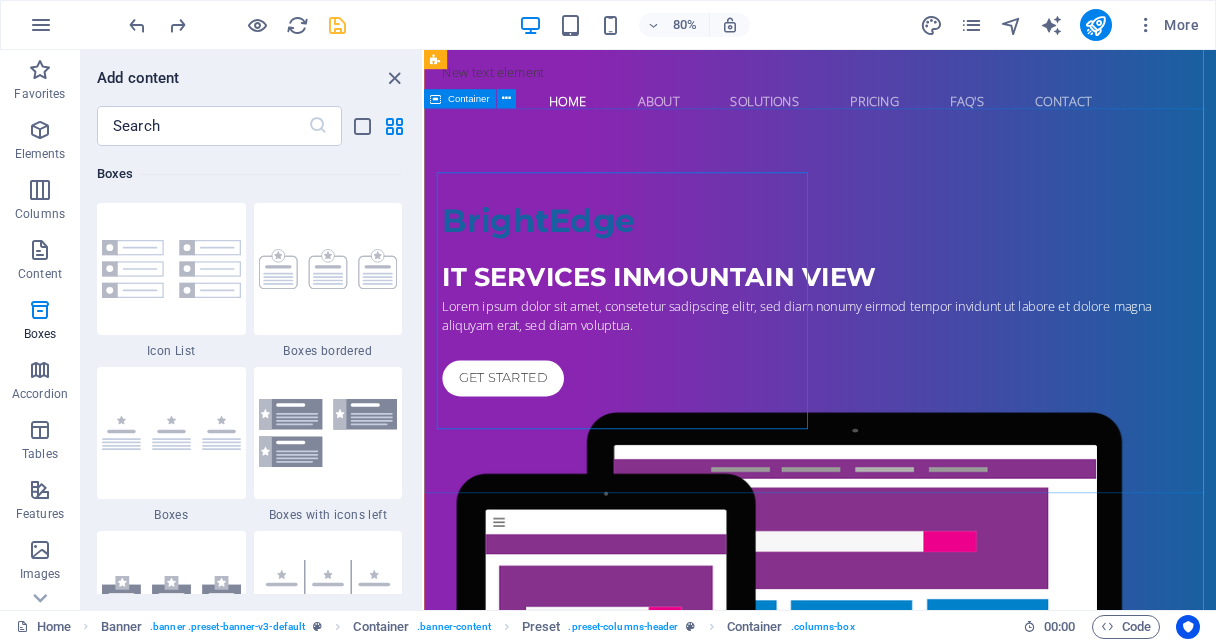 scroll, scrollTop: 0, scrollLeft: 0, axis: both 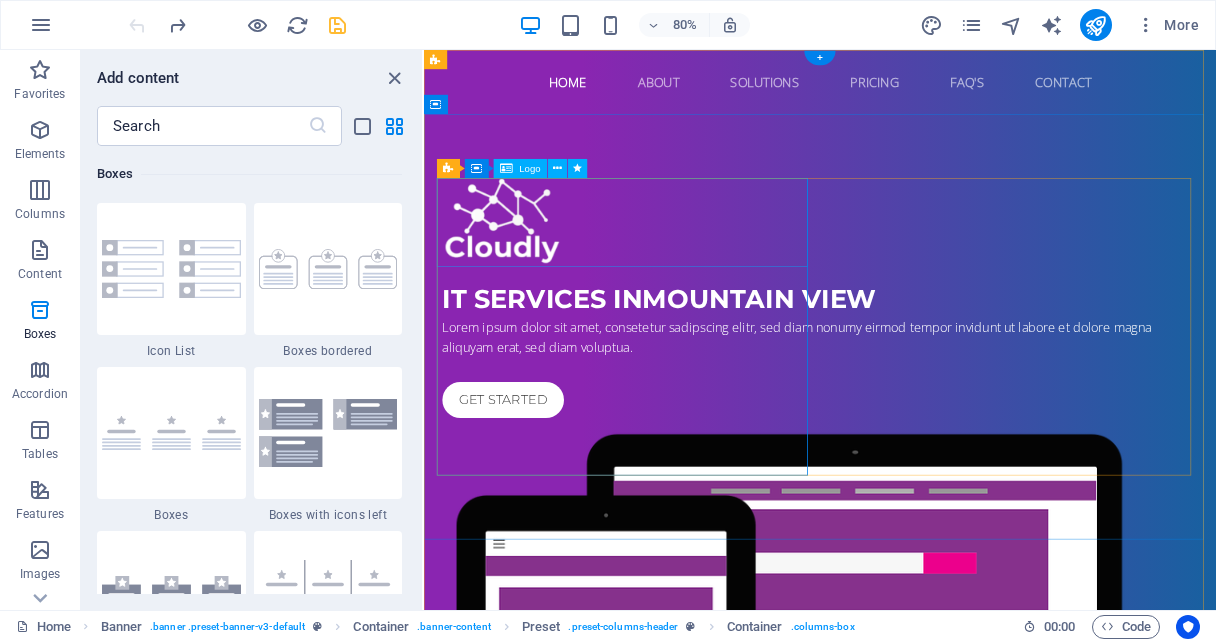 click at bounding box center (919, 265) 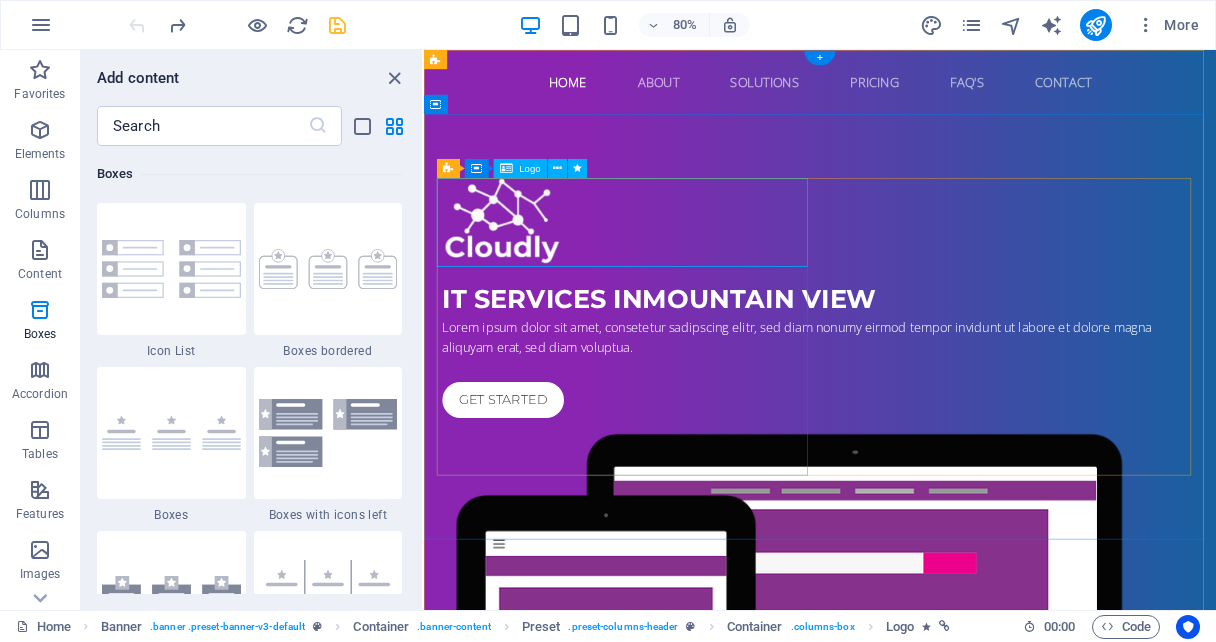 click at bounding box center [919, 265] 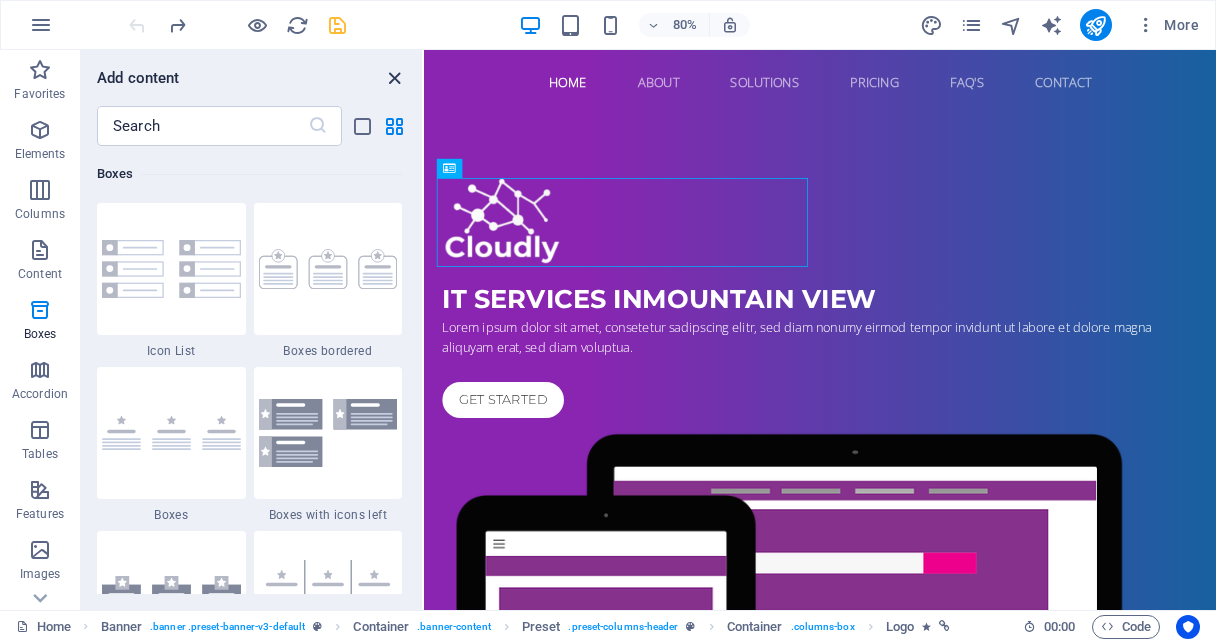 drag, startPoint x: 391, startPoint y: 75, endPoint x: 316, endPoint y: 31, distance: 86.95401 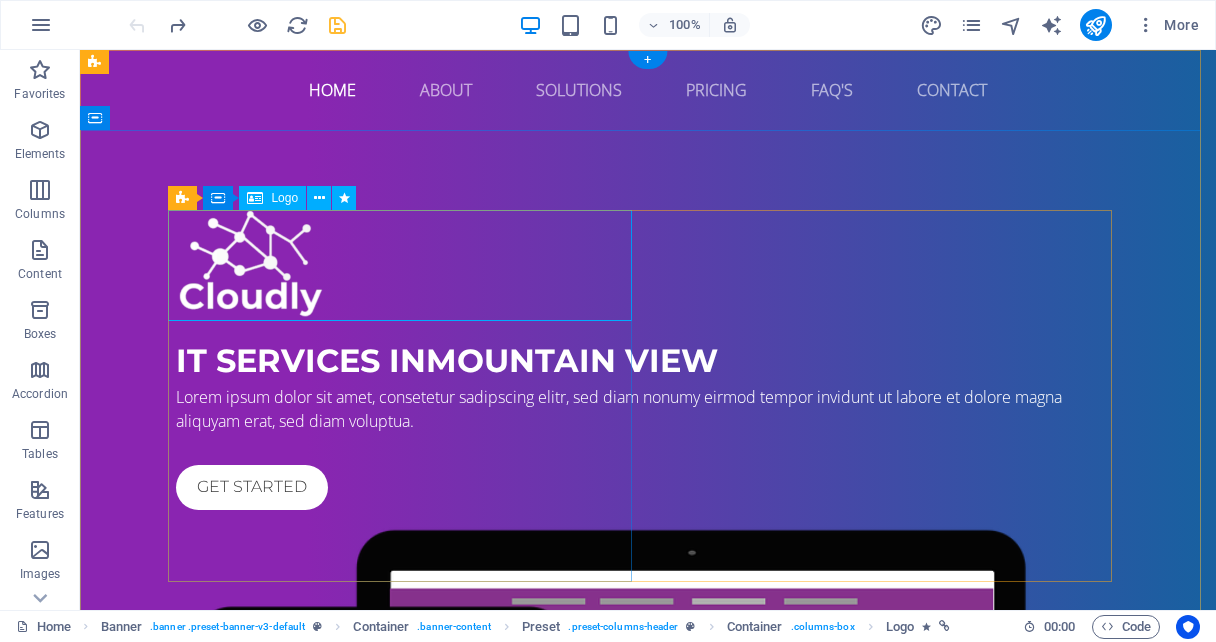 click at bounding box center [648, 265] 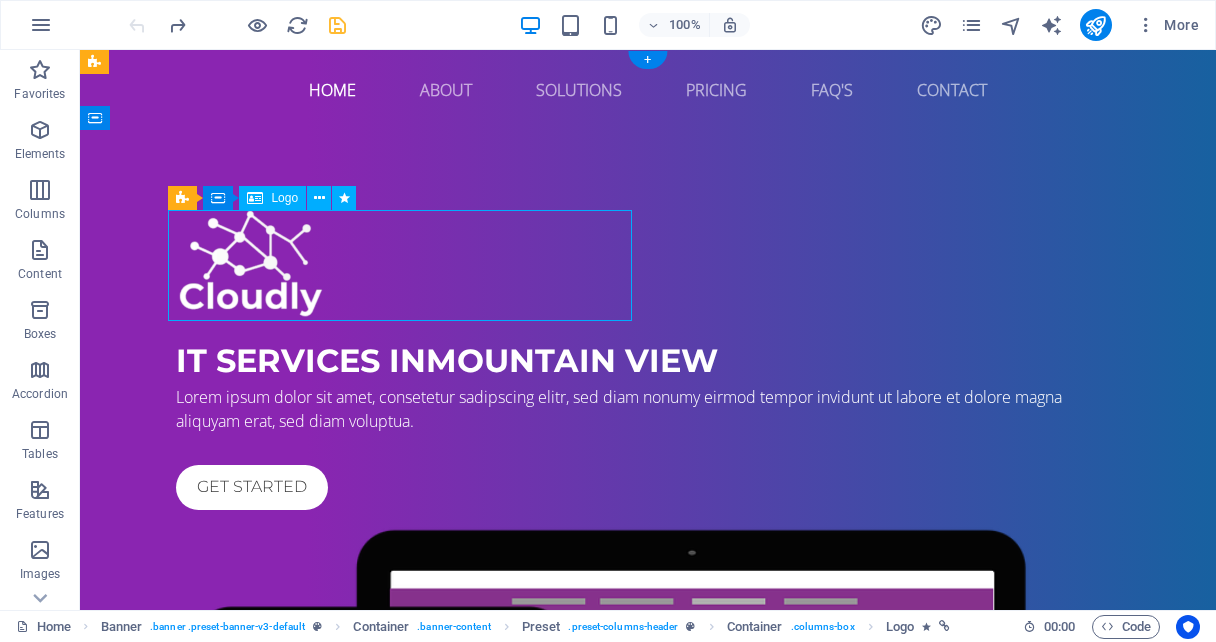 click at bounding box center (648, 265) 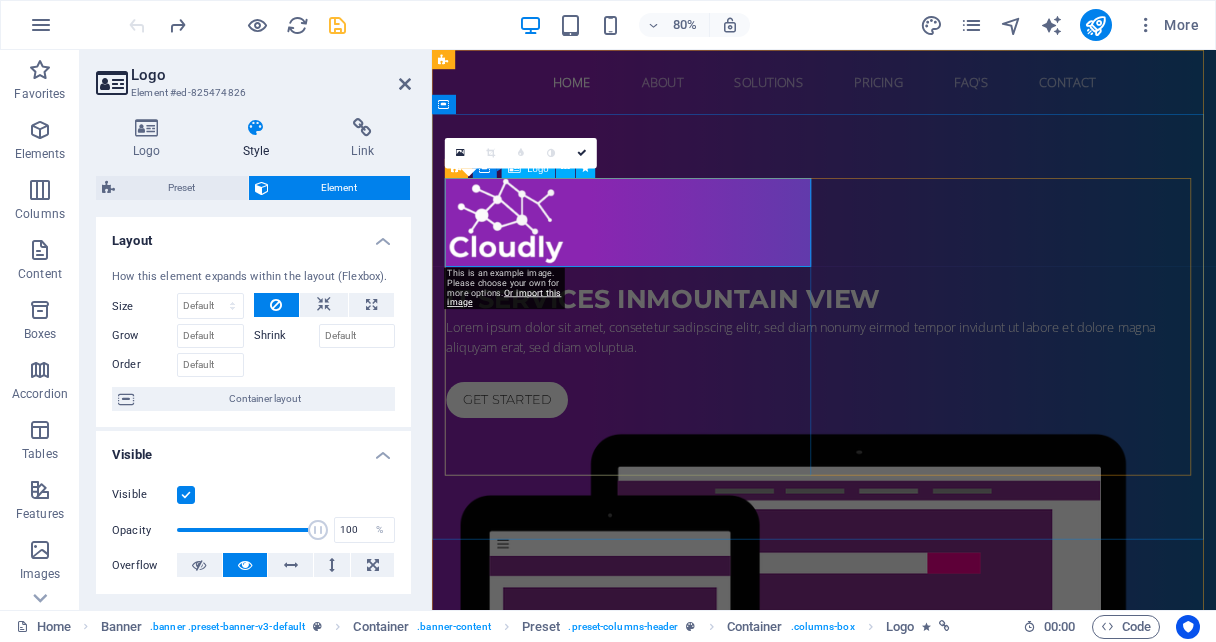 click at bounding box center [922, 265] 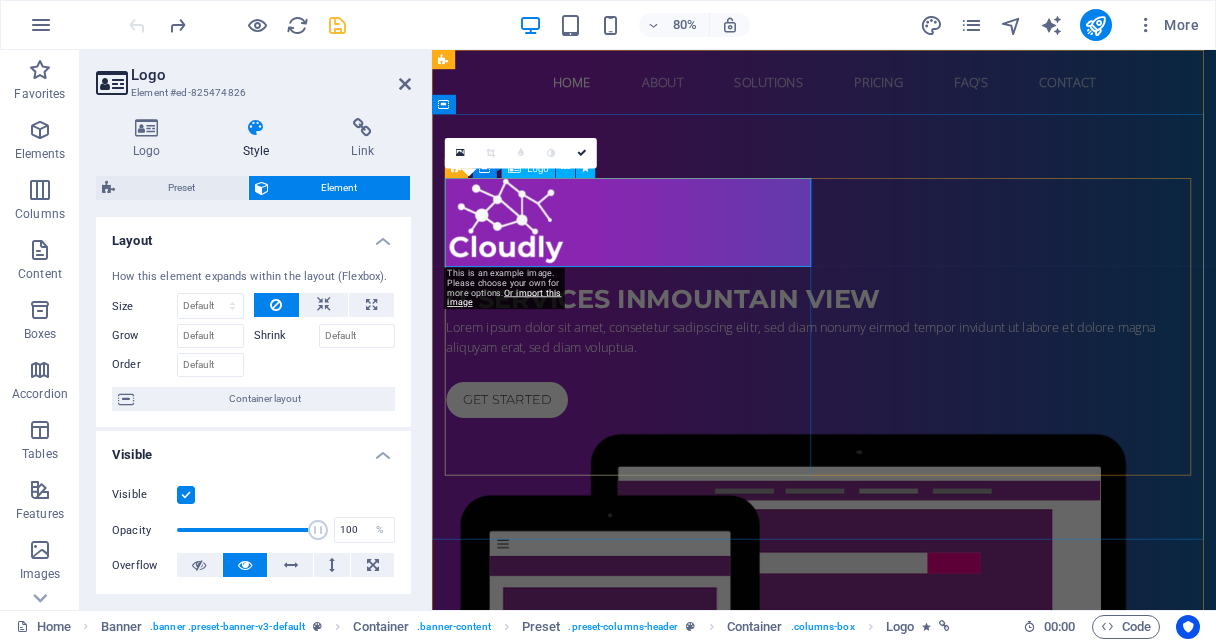 click at bounding box center (922, 265) 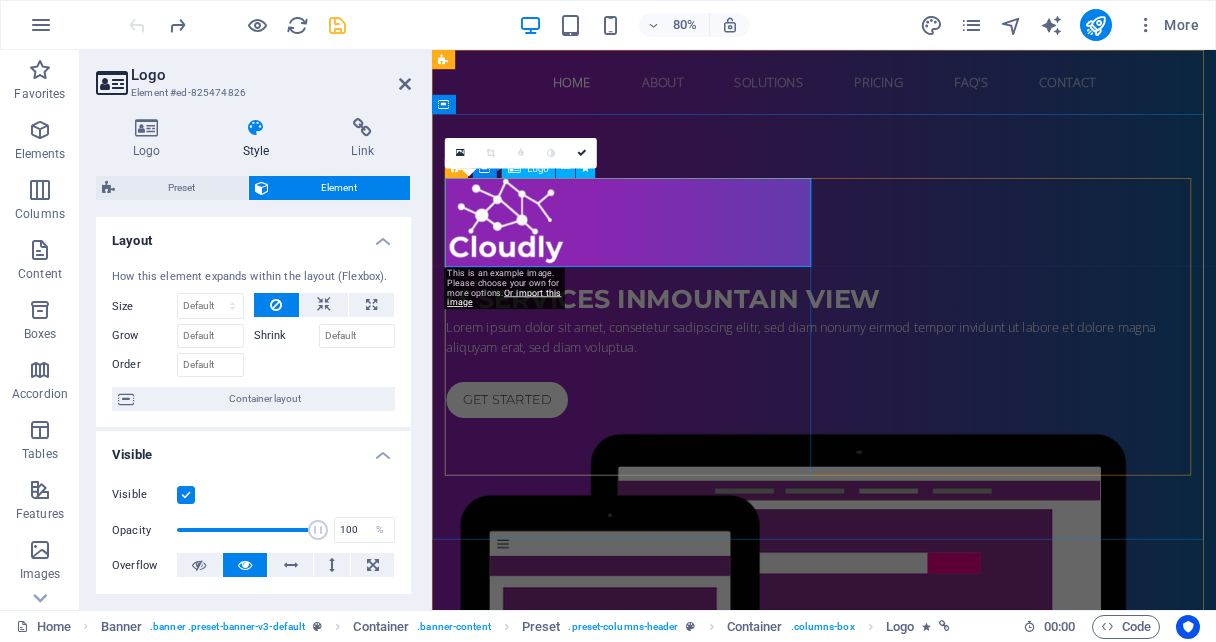 click at bounding box center (922, 265) 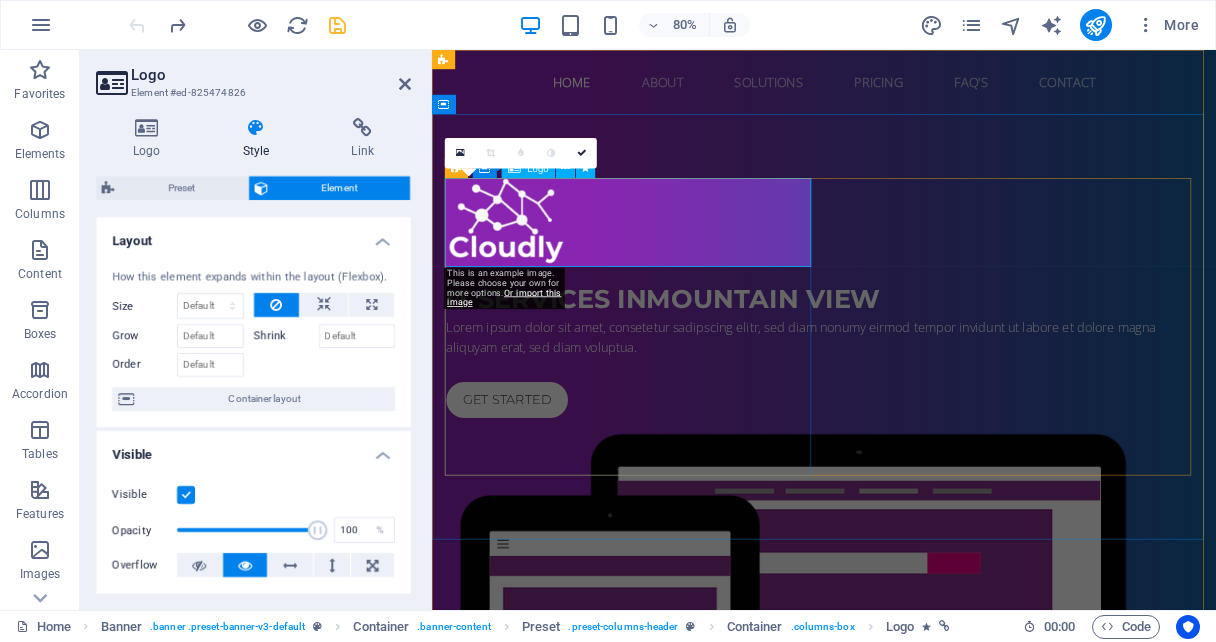 click at bounding box center [922, 265] 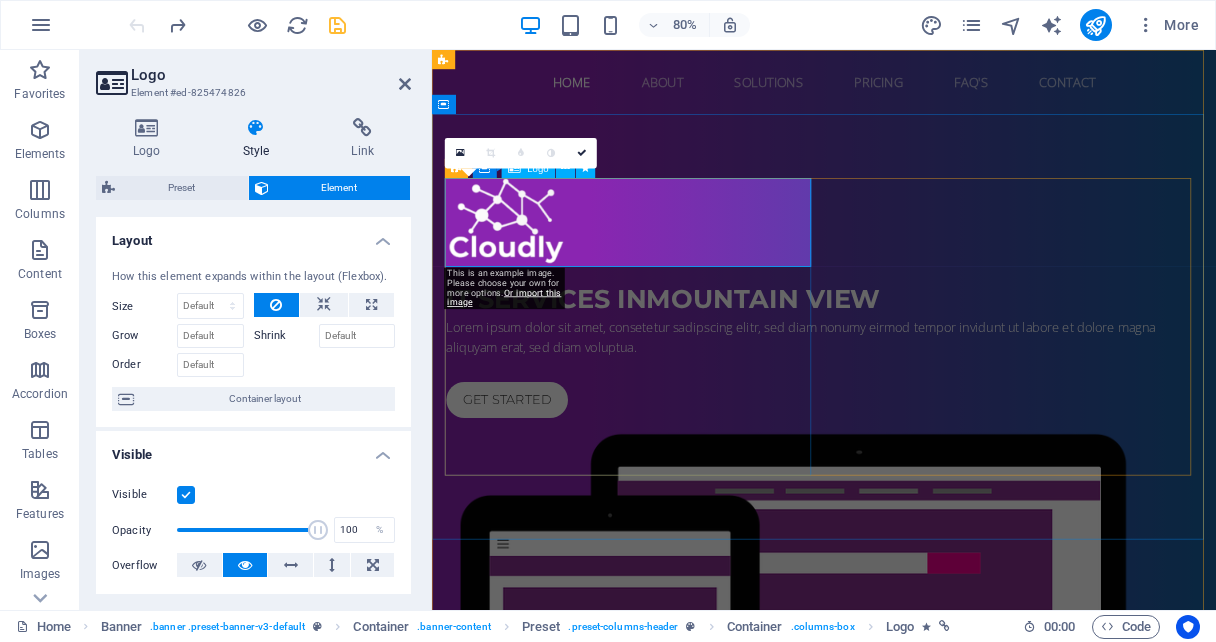 click at bounding box center [922, 265] 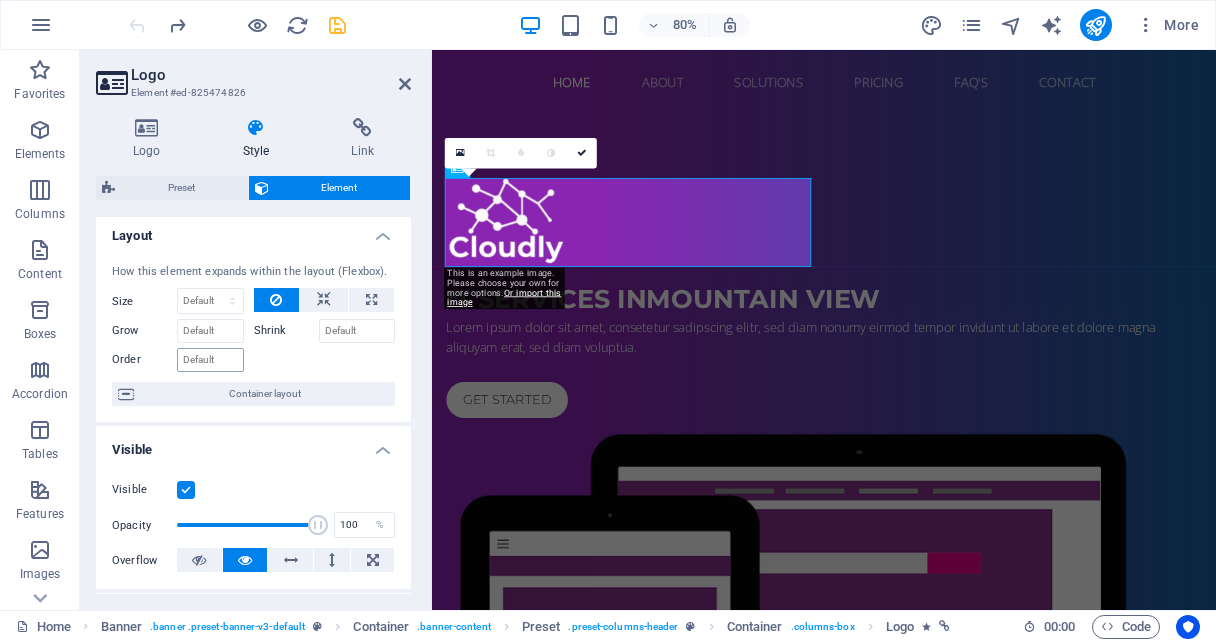 scroll, scrollTop: 0, scrollLeft: 0, axis: both 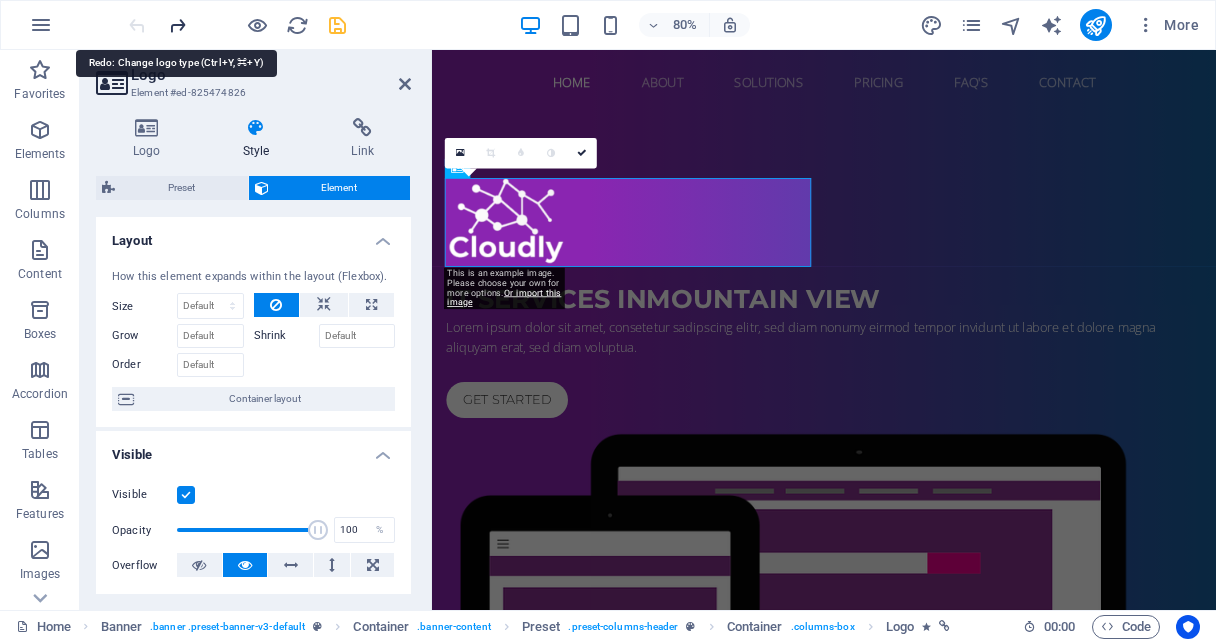 click at bounding box center [177, 25] 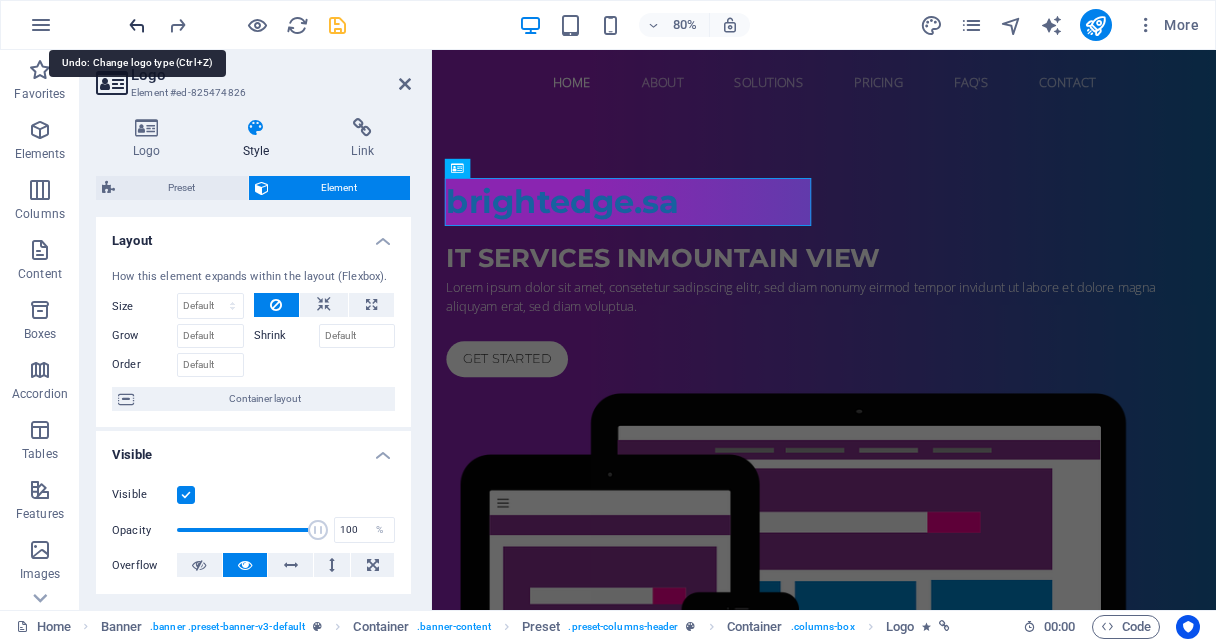 click at bounding box center [137, 25] 